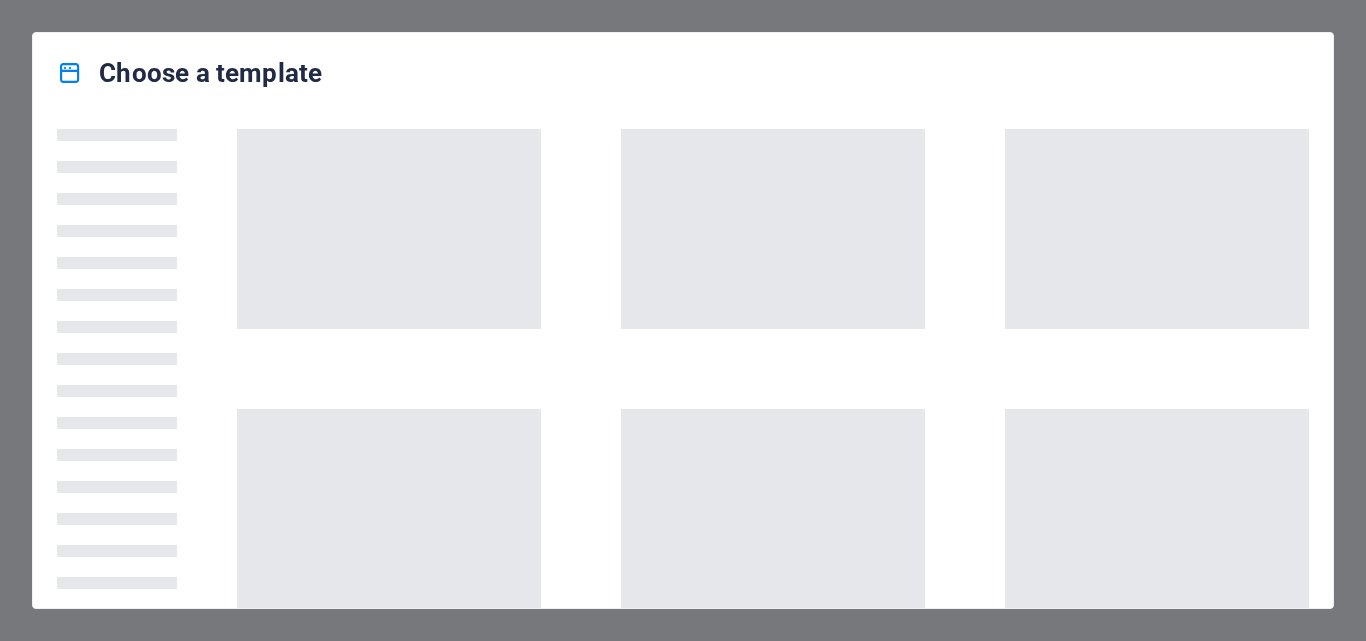 scroll, scrollTop: 0, scrollLeft: 0, axis: both 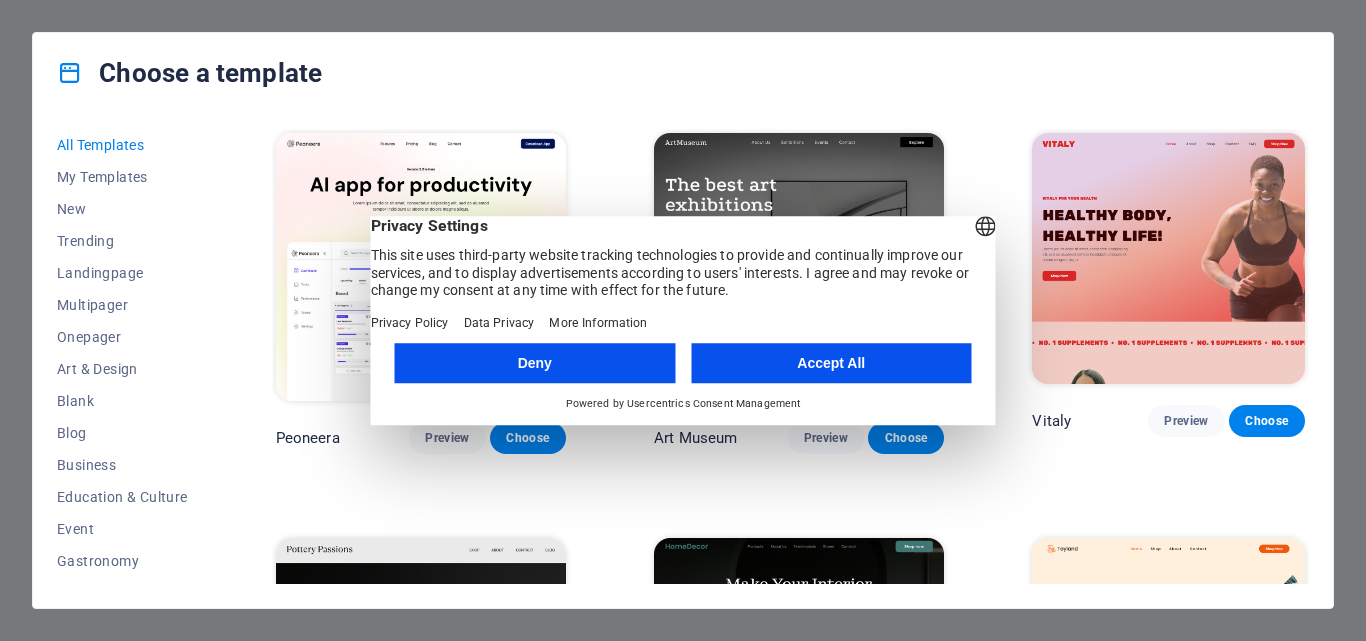 click on "Accept All" at bounding box center [831, 363] 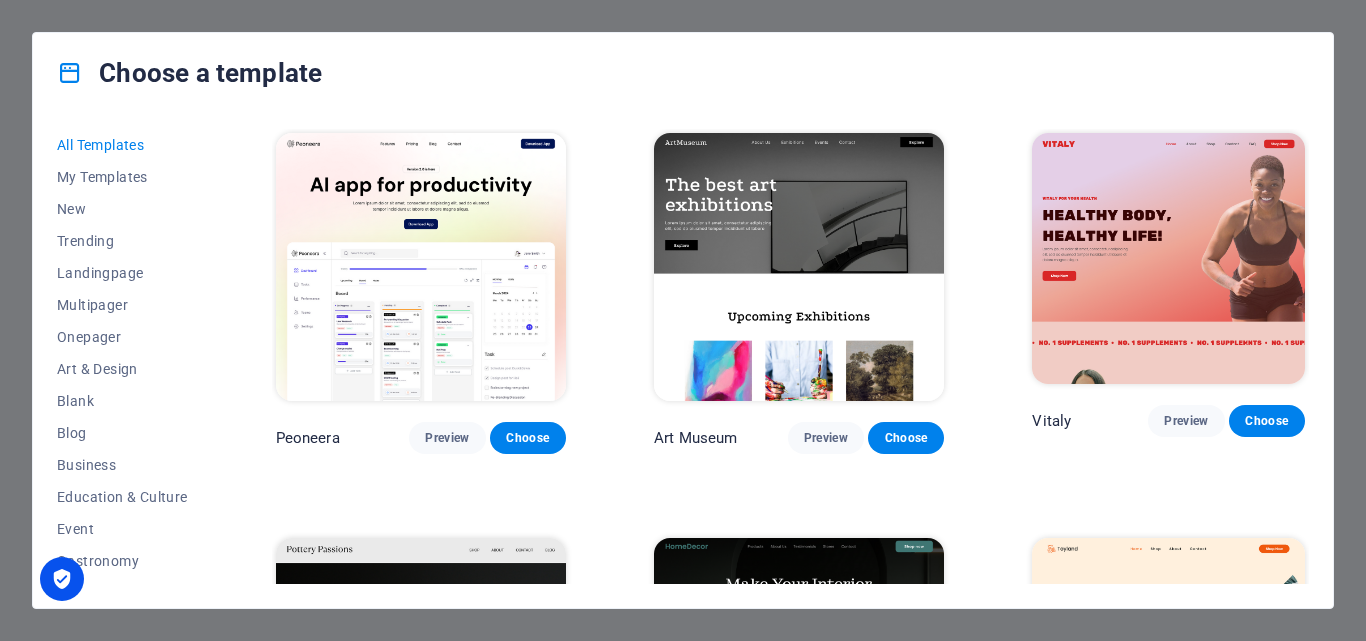 drag, startPoint x: 215, startPoint y: 267, endPoint x: 214, endPoint y: 291, distance: 24.020824 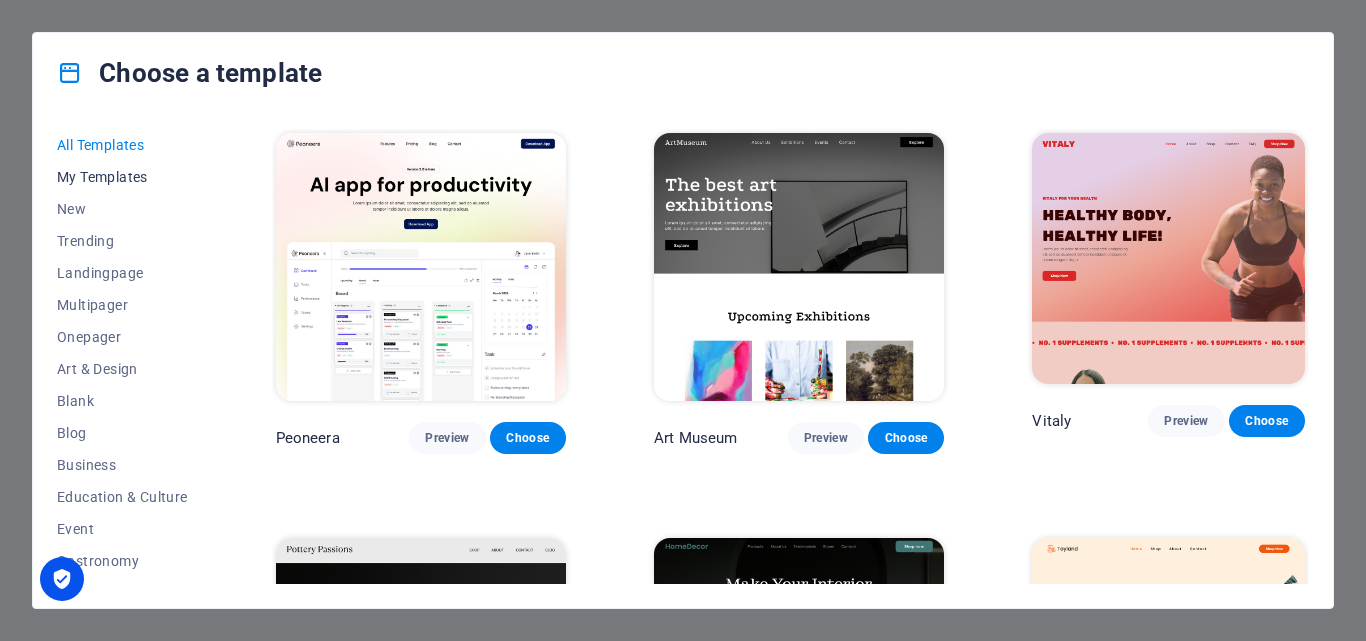 click on "My Templates" at bounding box center (122, 177) 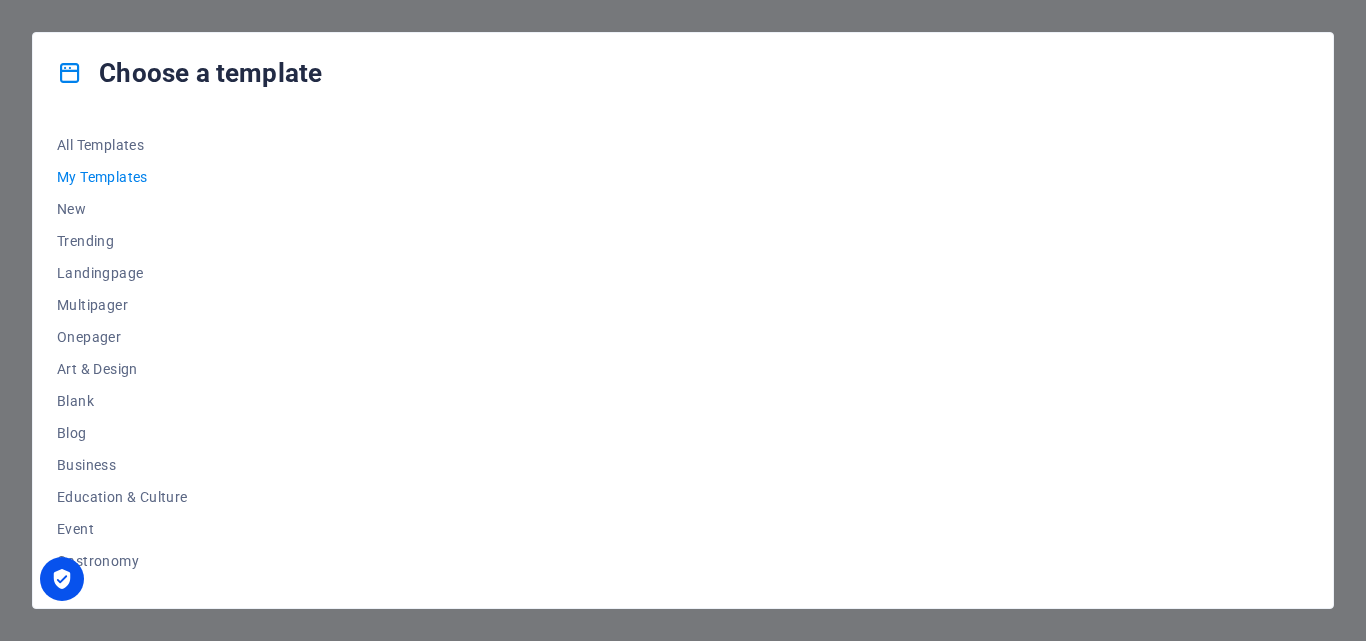 drag, startPoint x: 208, startPoint y: 198, endPoint x: 205, endPoint y: 232, distance: 34.132095 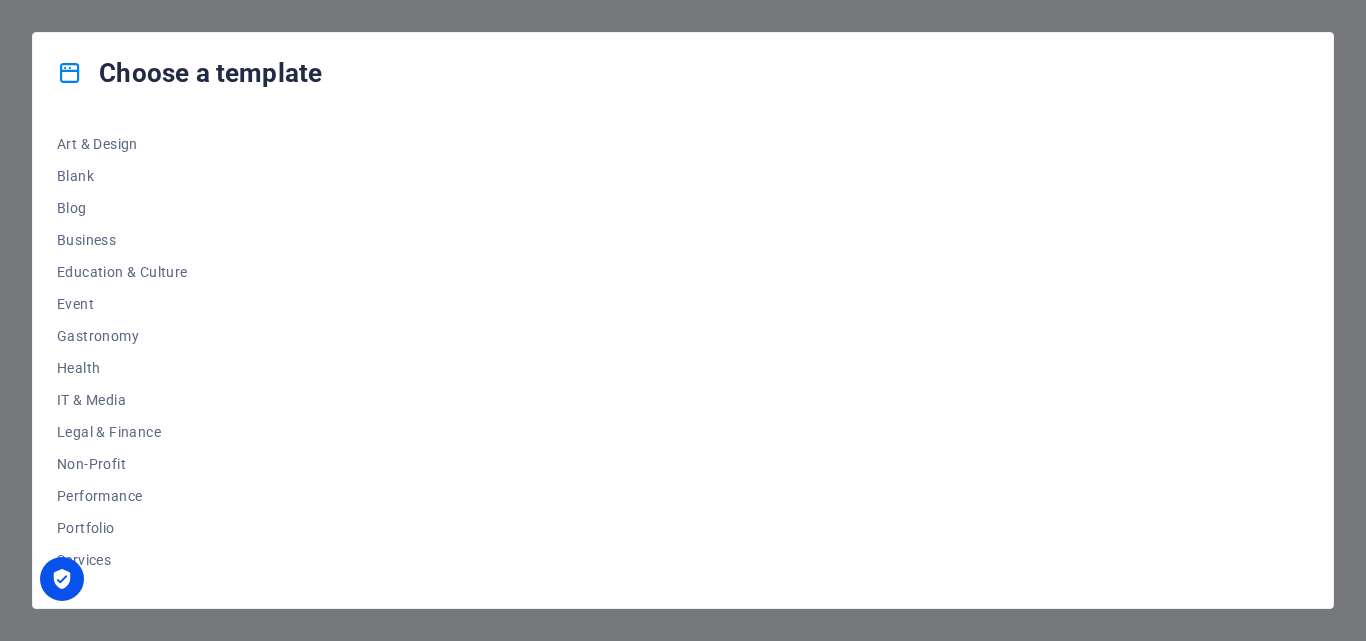 scroll, scrollTop: 255, scrollLeft: 0, axis: vertical 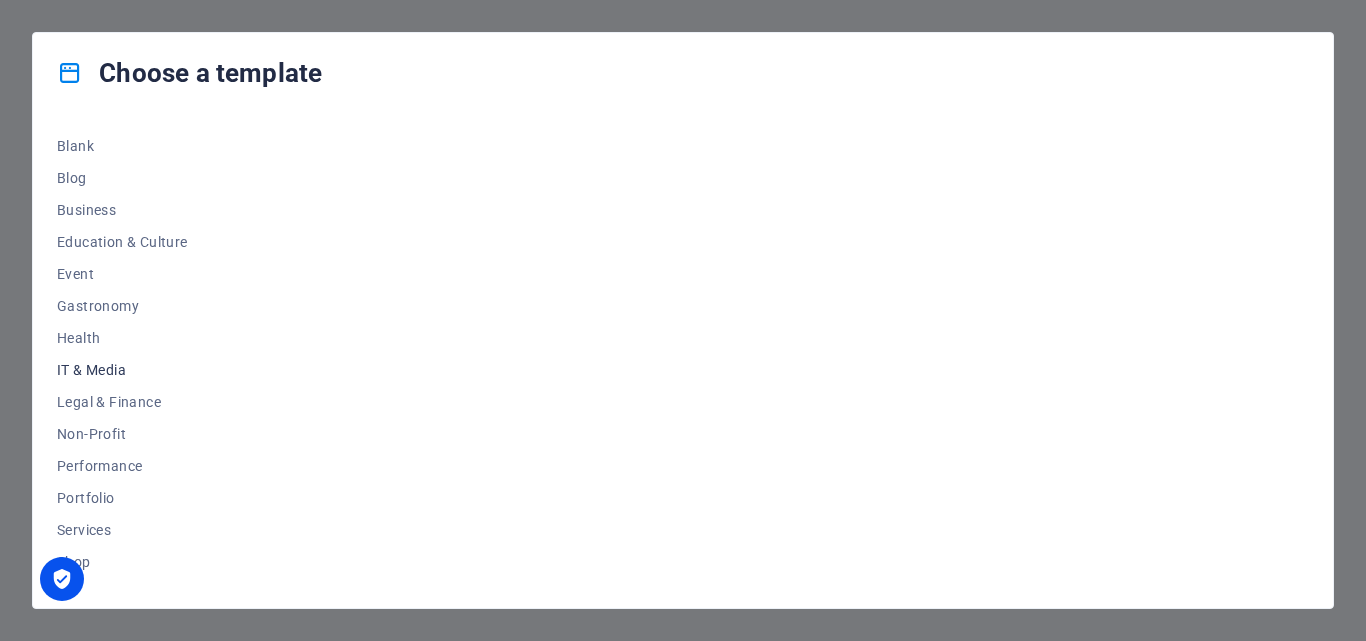 click on "IT & Media" at bounding box center [122, 370] 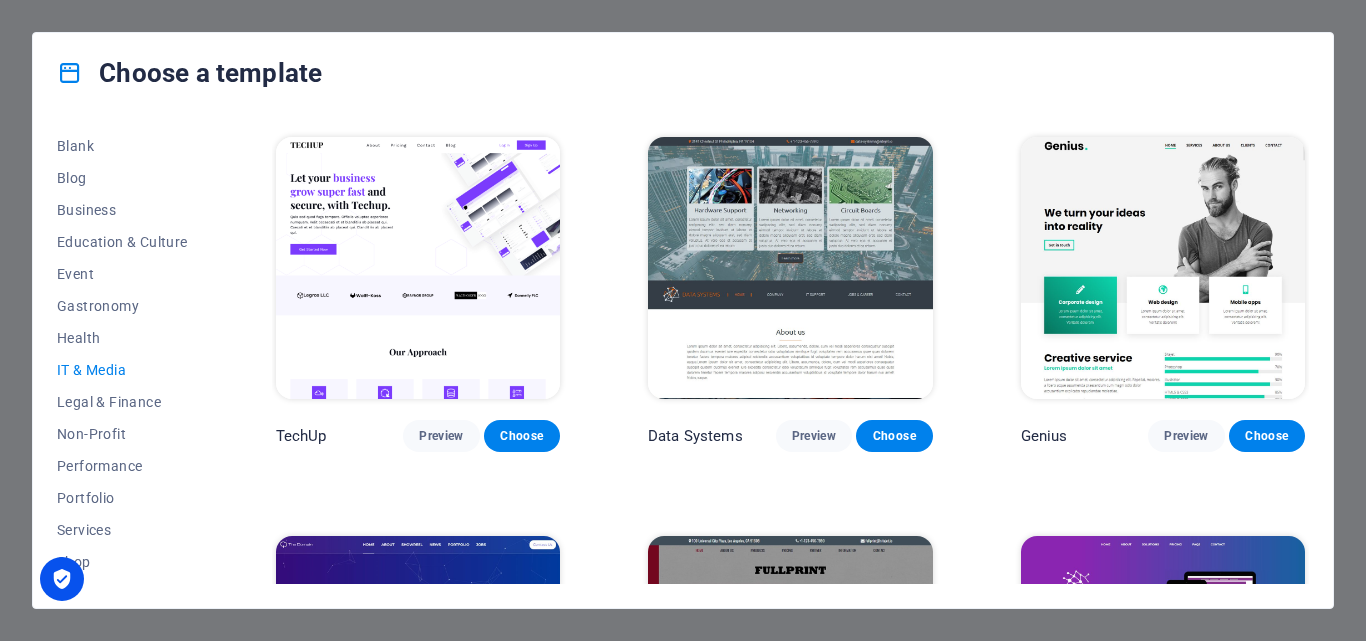 scroll, scrollTop: 361, scrollLeft: 0, axis: vertical 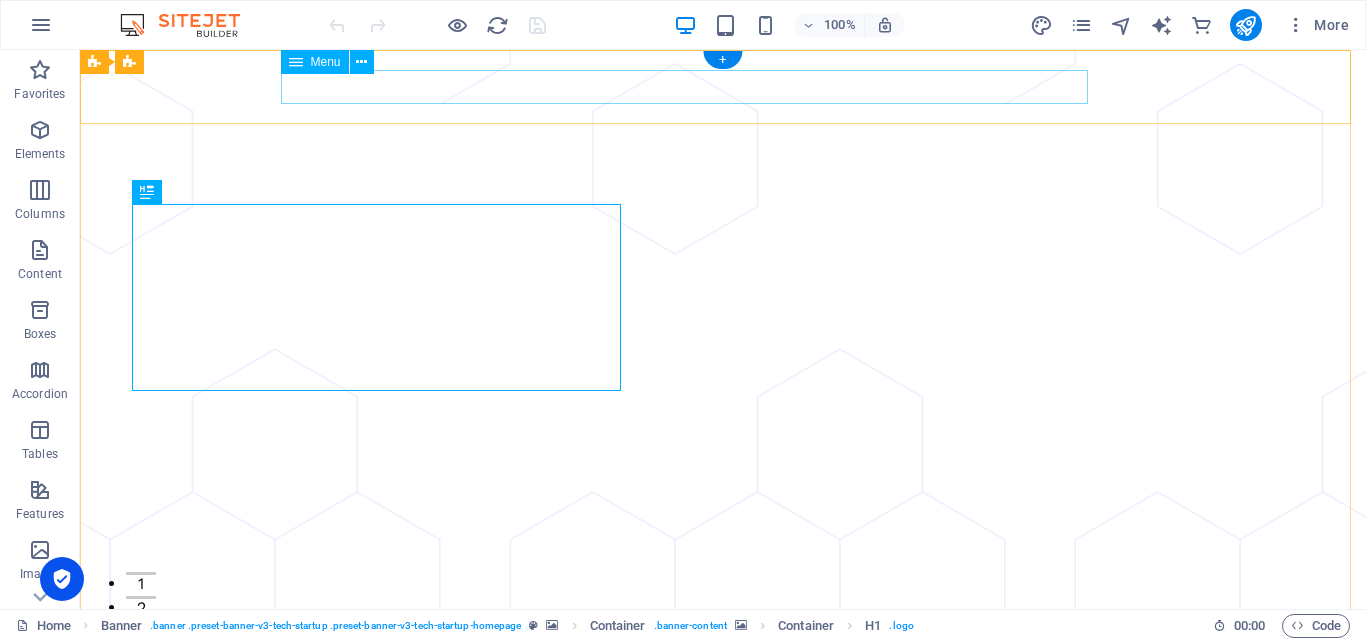 click on "About Pricing Contact Blog" at bounding box center (723, 744) 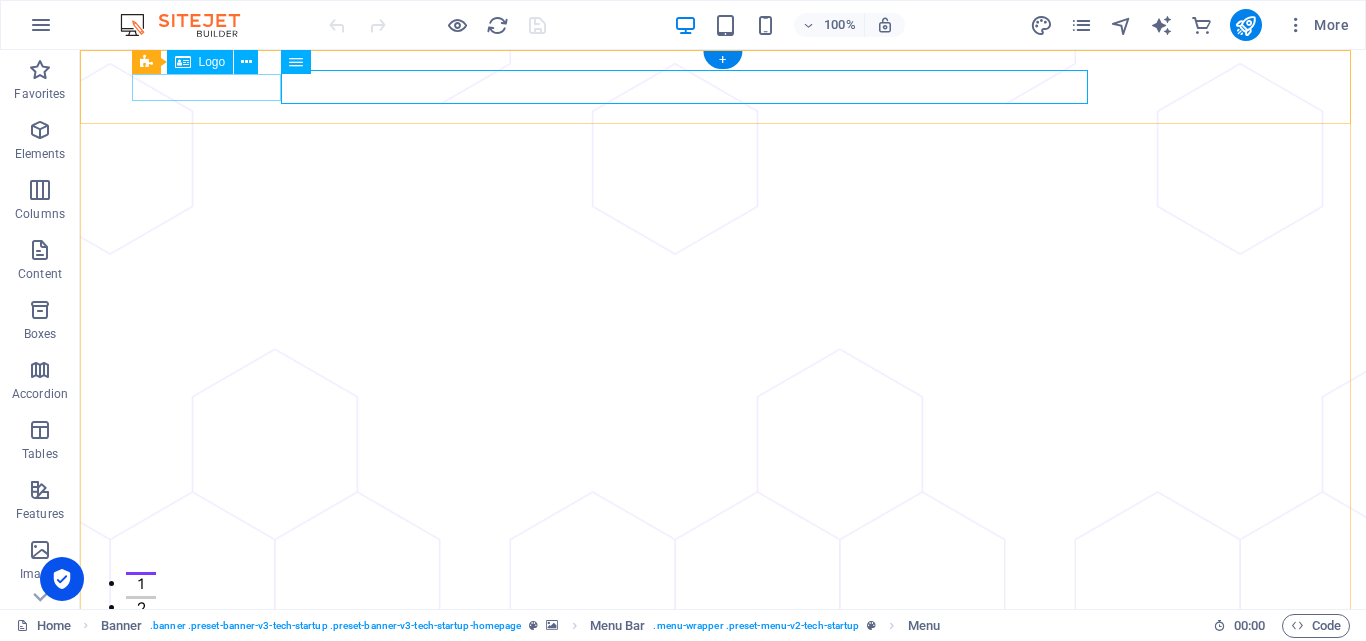 click at bounding box center (723, 713) 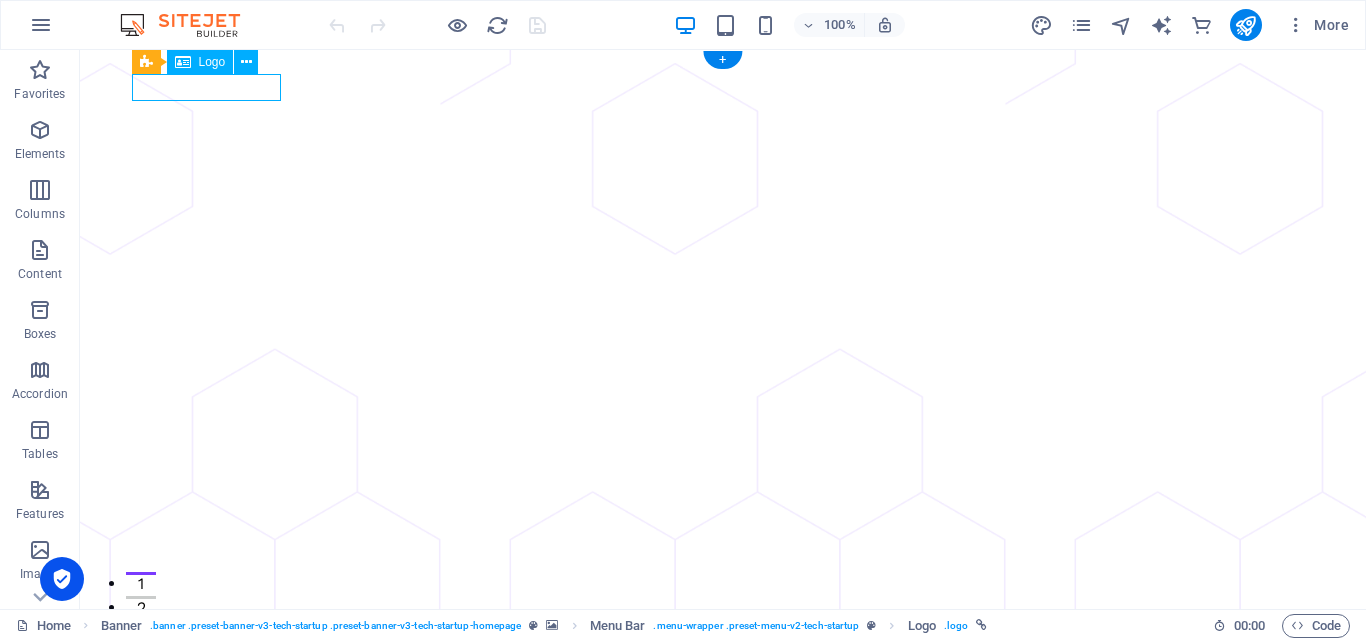click at bounding box center (723, 713) 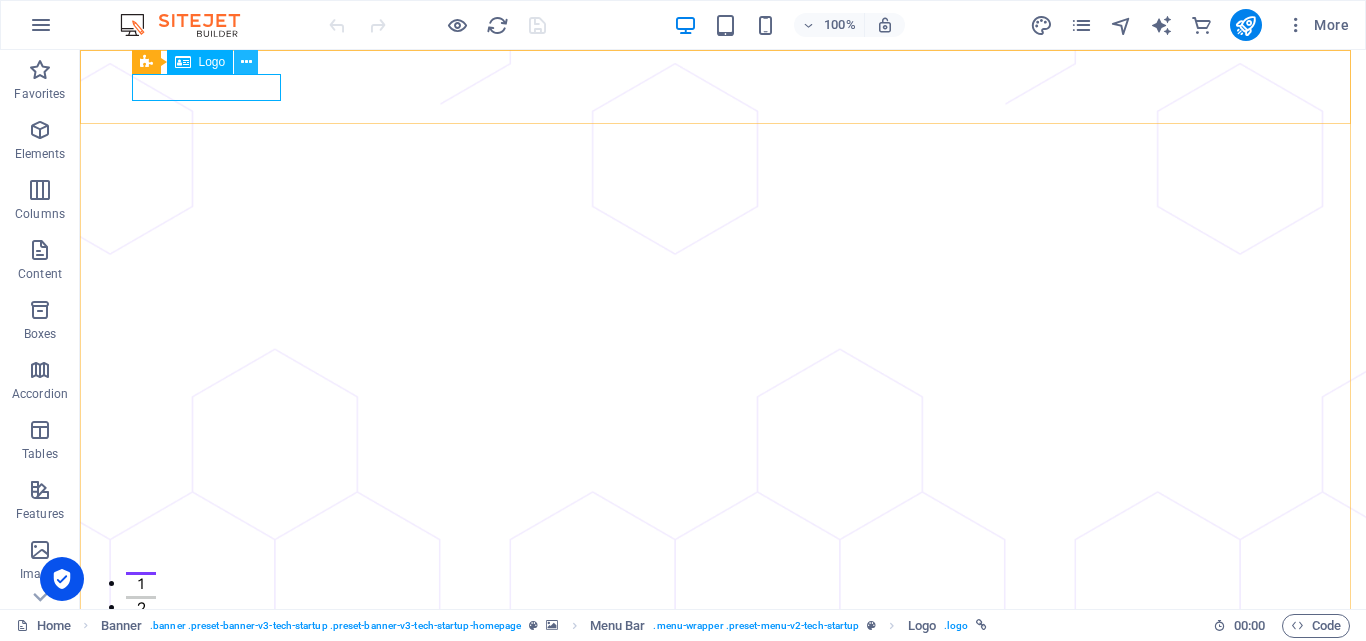click at bounding box center (246, 62) 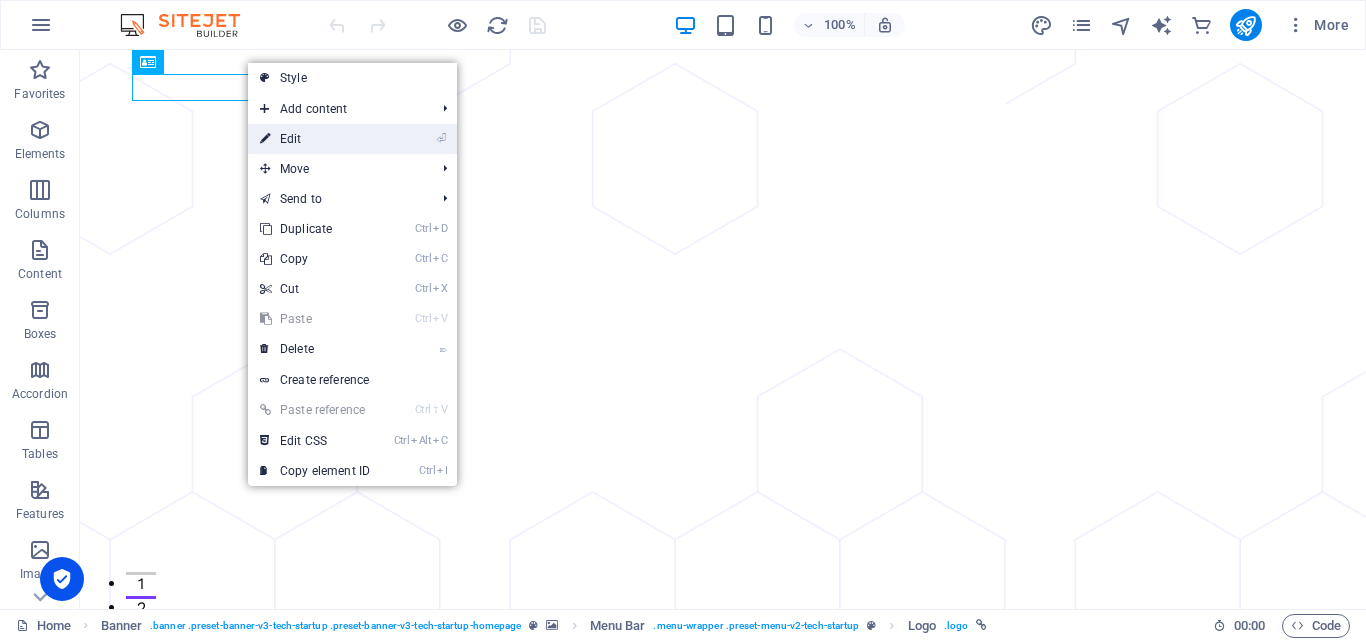click on "⏎  Edit" at bounding box center (315, 139) 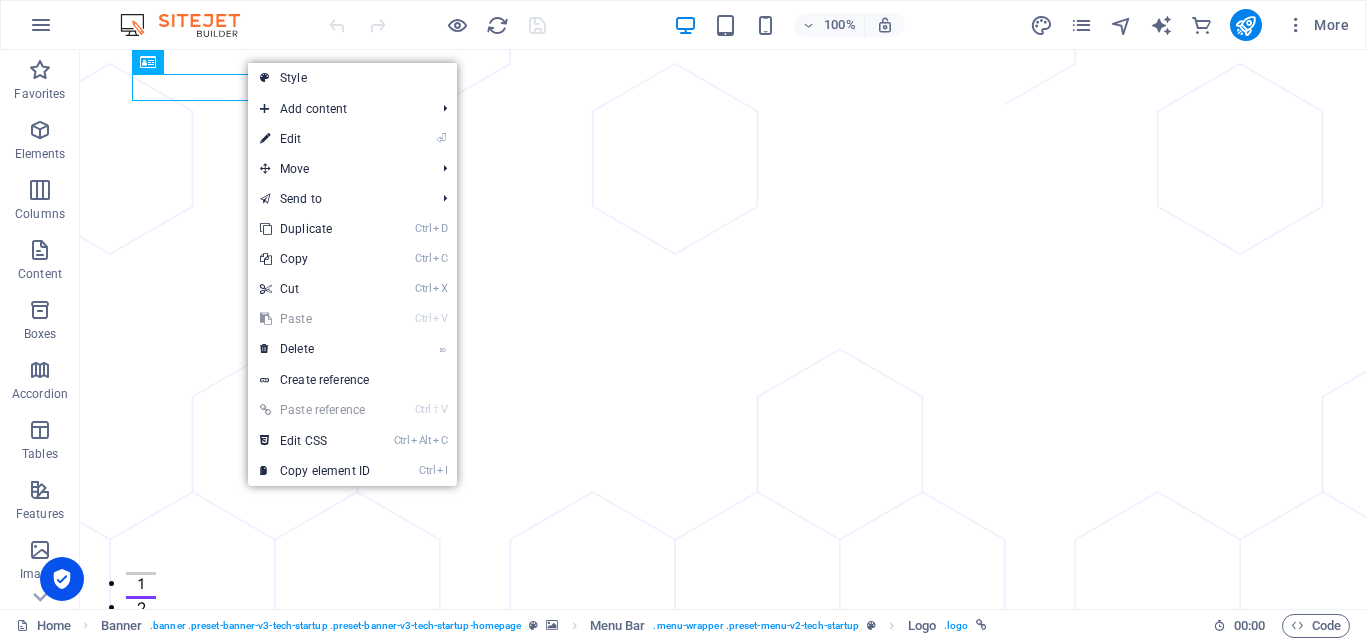 select on "px" 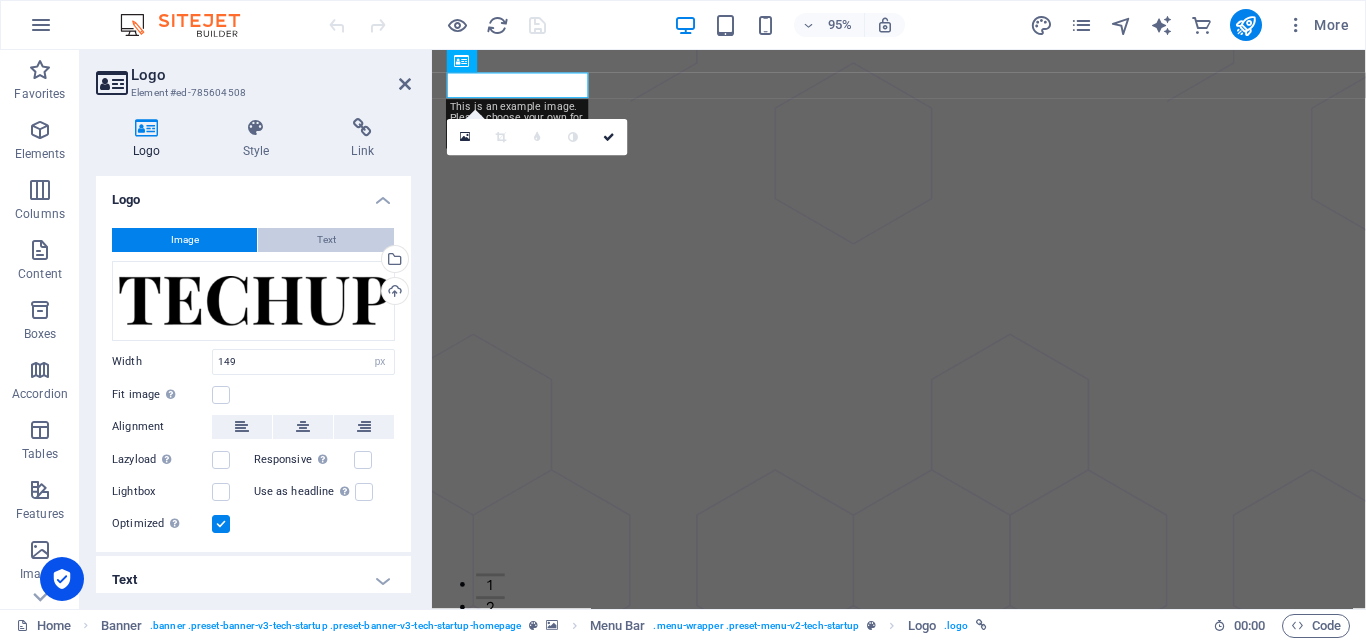 click on "Text" at bounding box center (326, 240) 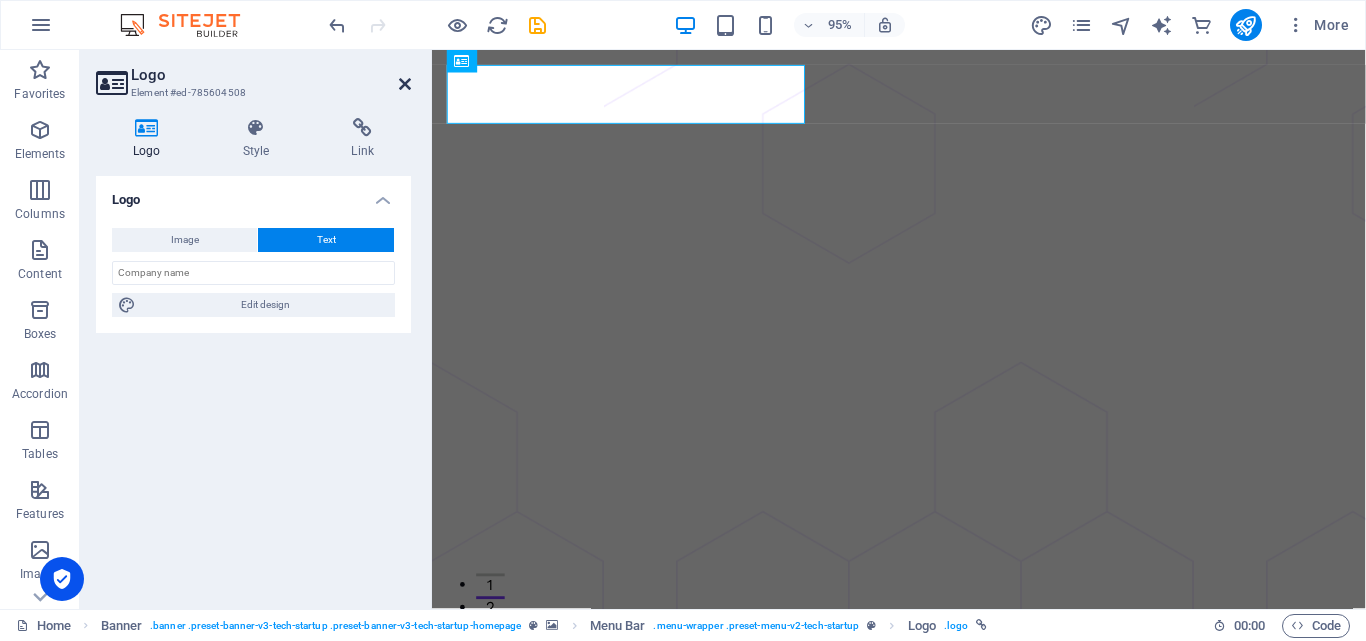 click at bounding box center (405, 84) 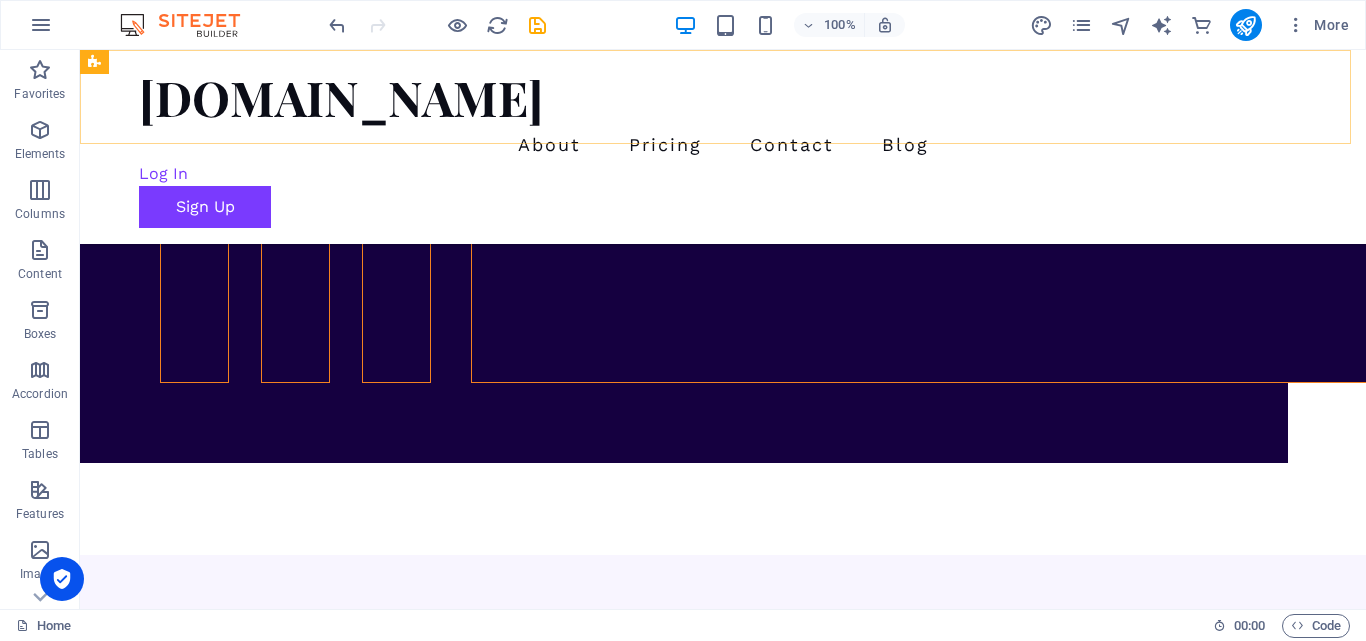 scroll, scrollTop: 6299, scrollLeft: 0, axis: vertical 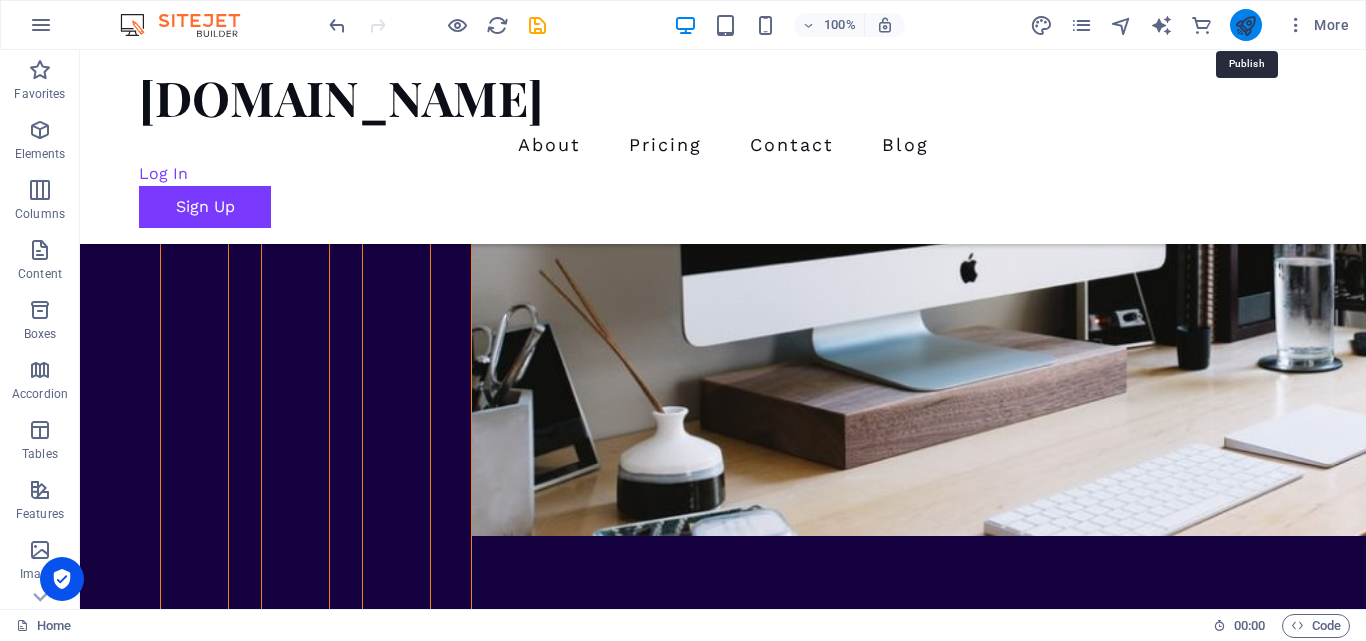 click at bounding box center [1245, 25] 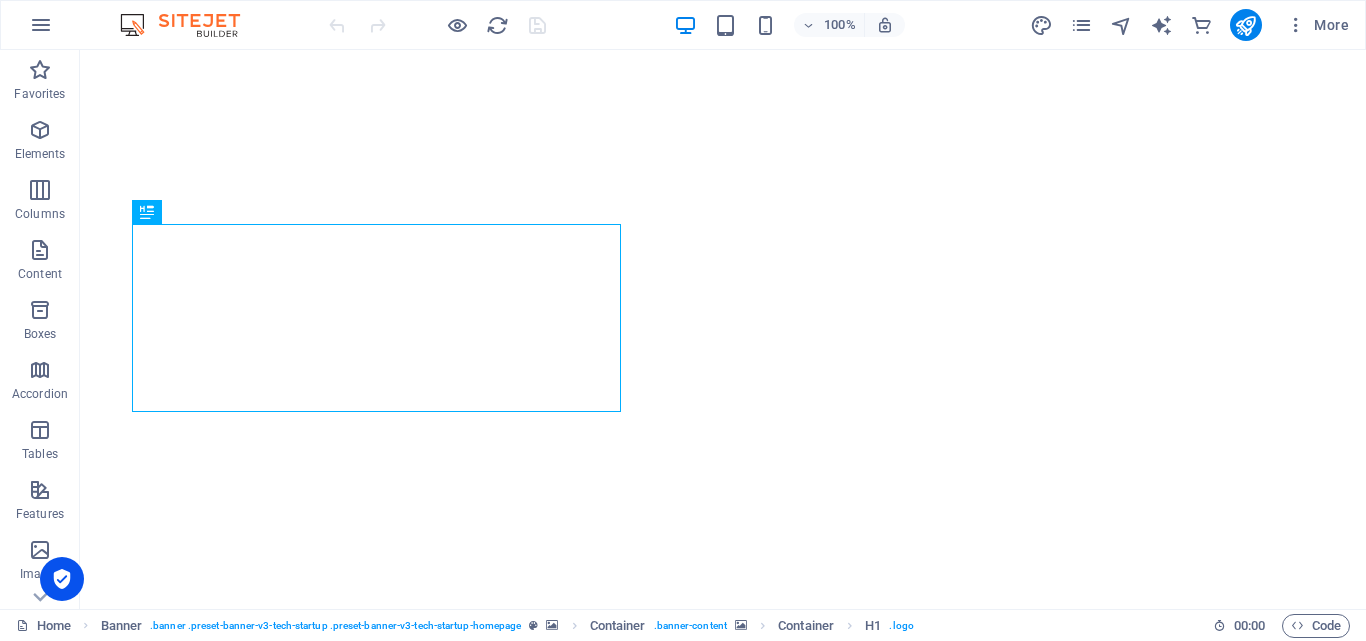 scroll, scrollTop: 0, scrollLeft: 0, axis: both 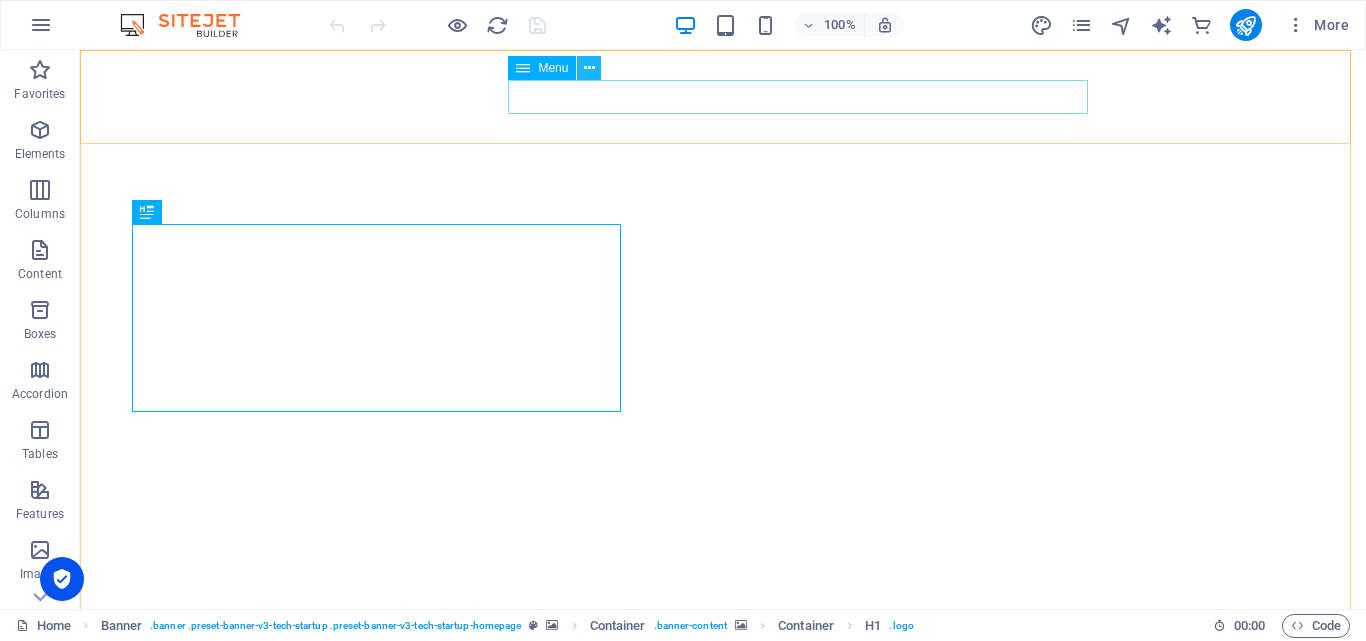 click at bounding box center [589, 68] 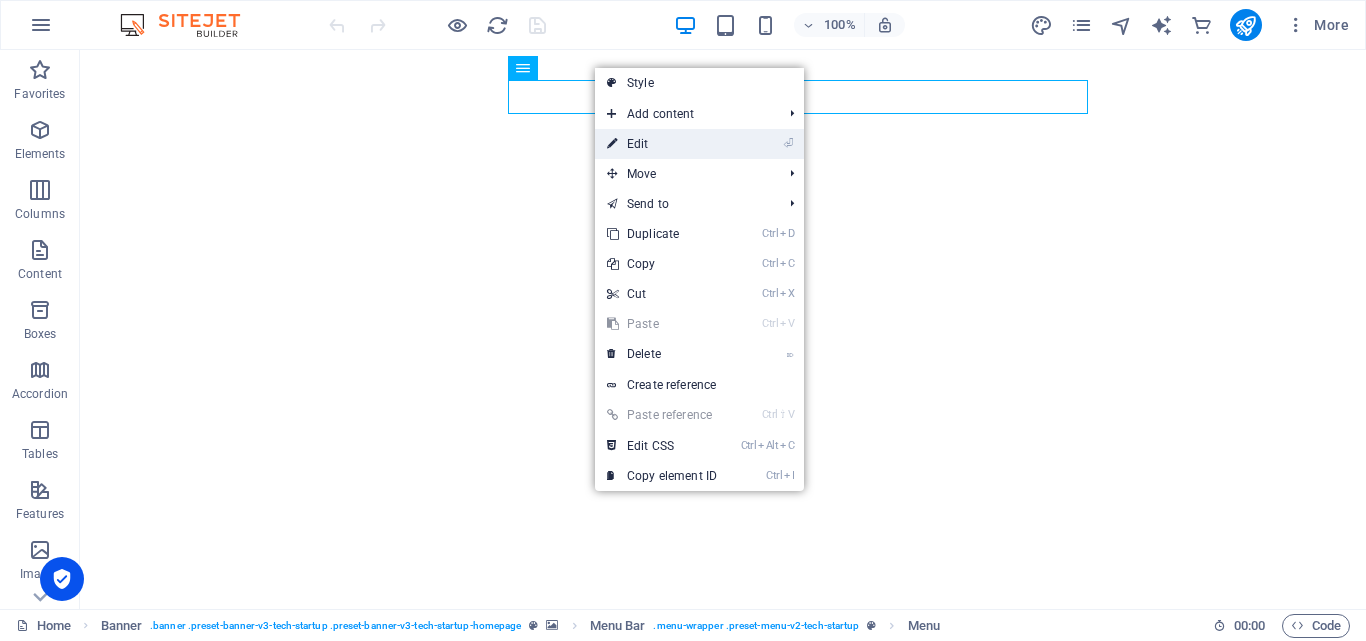 click on "⏎  Edit" at bounding box center [662, 144] 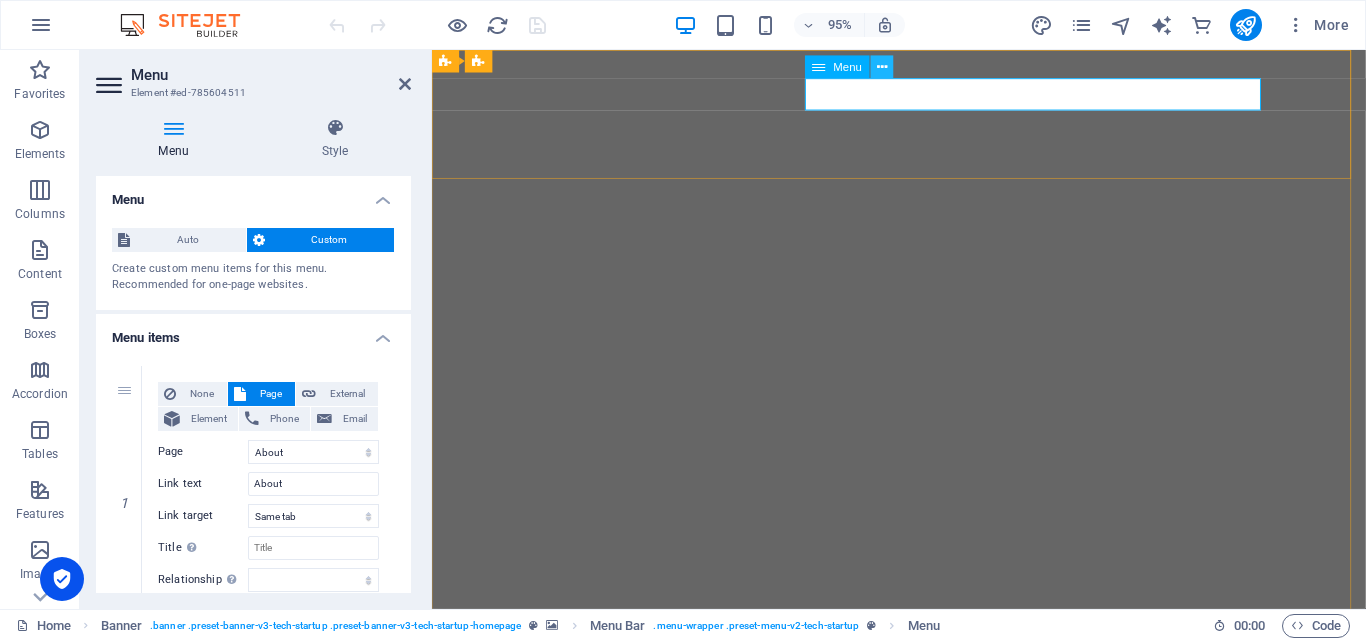 click at bounding box center (882, 67) 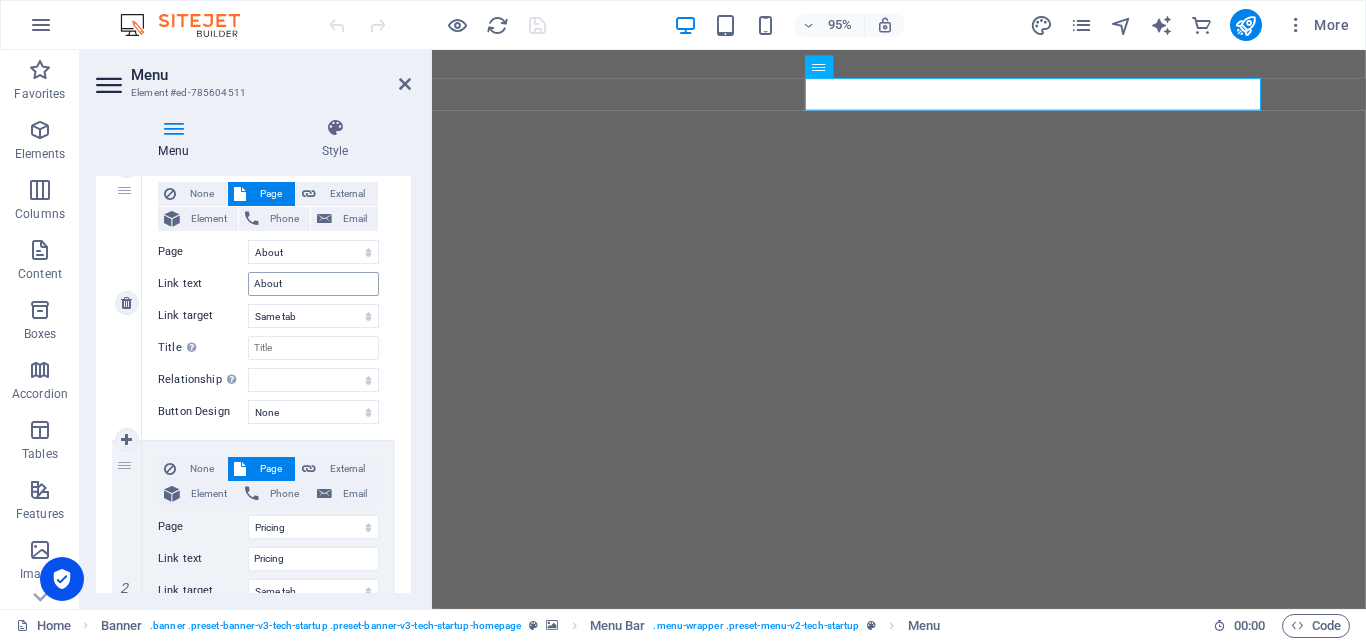 scroll, scrollTop: 100, scrollLeft: 0, axis: vertical 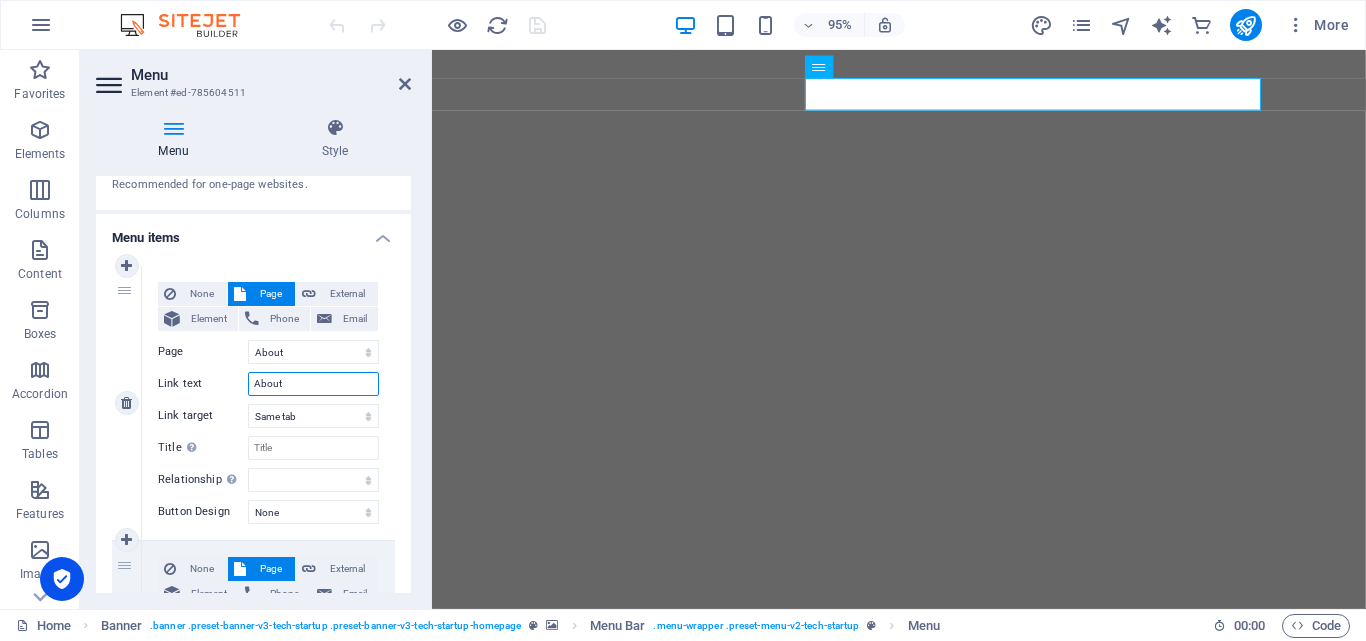 click on "About" at bounding box center [313, 384] 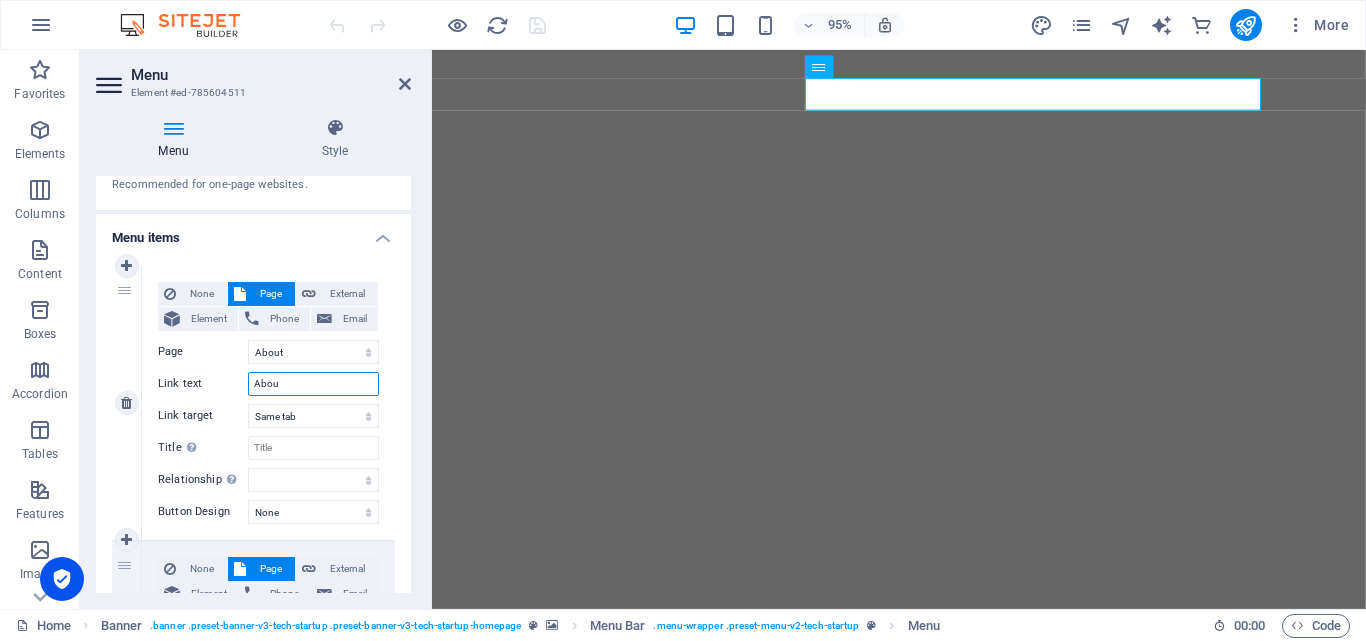 type on "Abo" 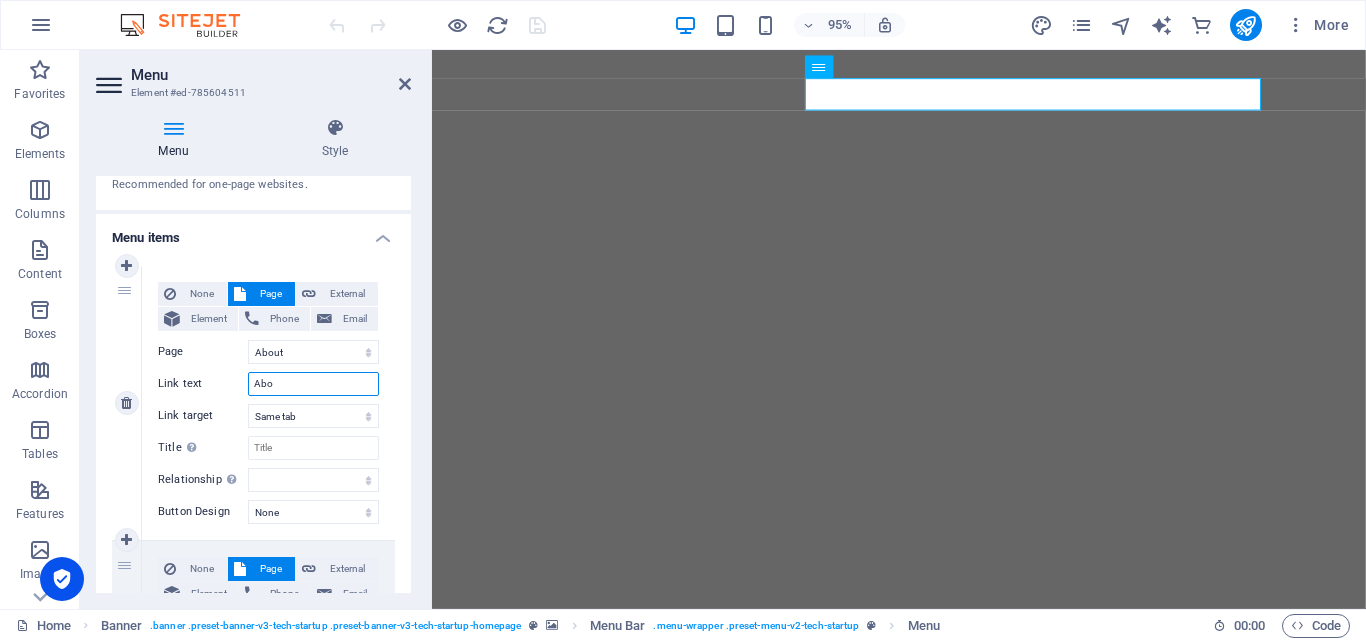 select 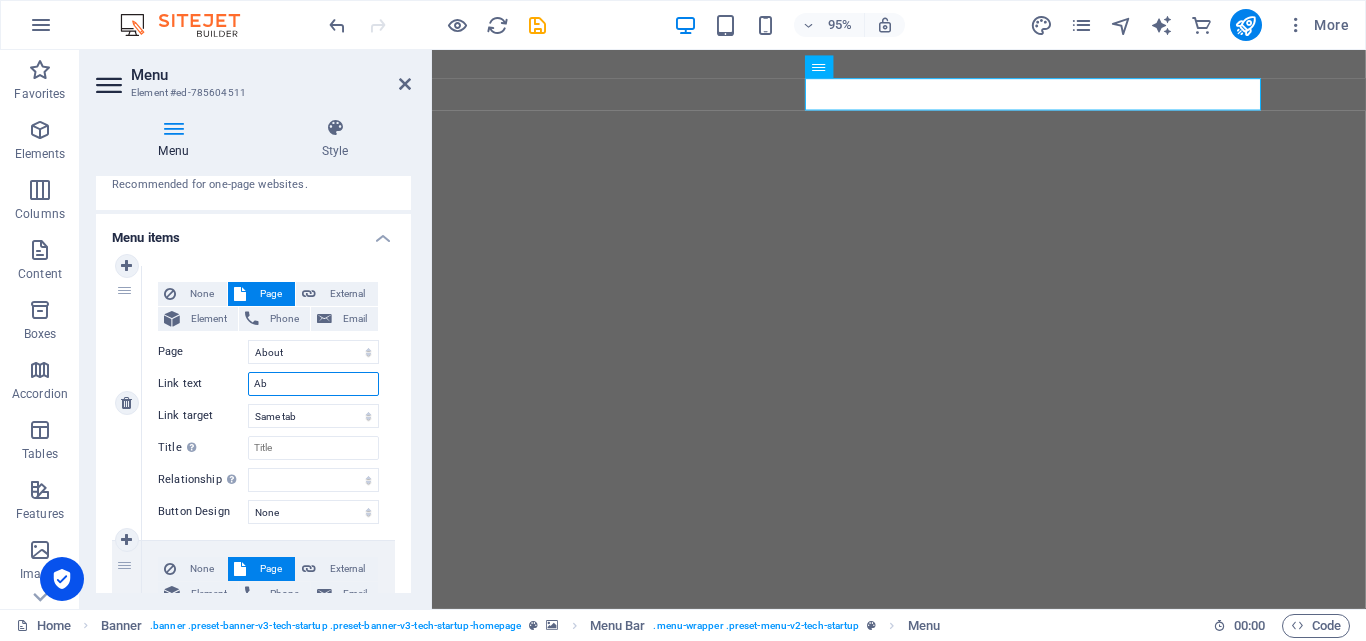 type on "A" 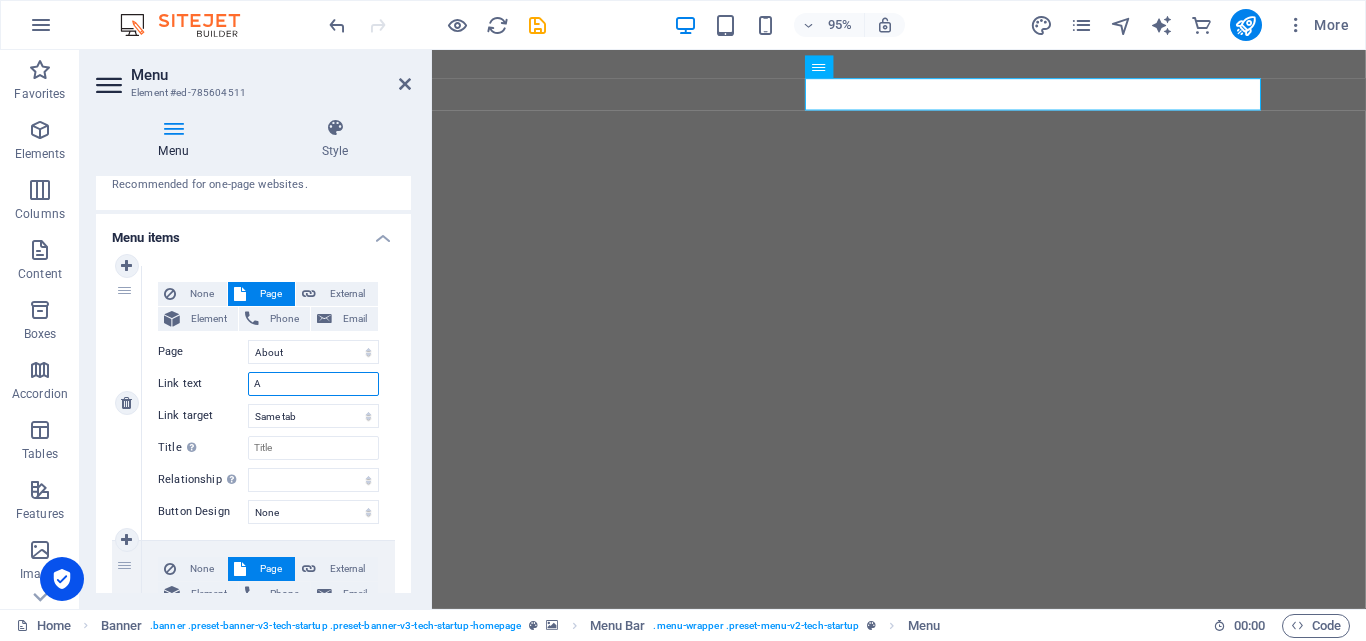 type 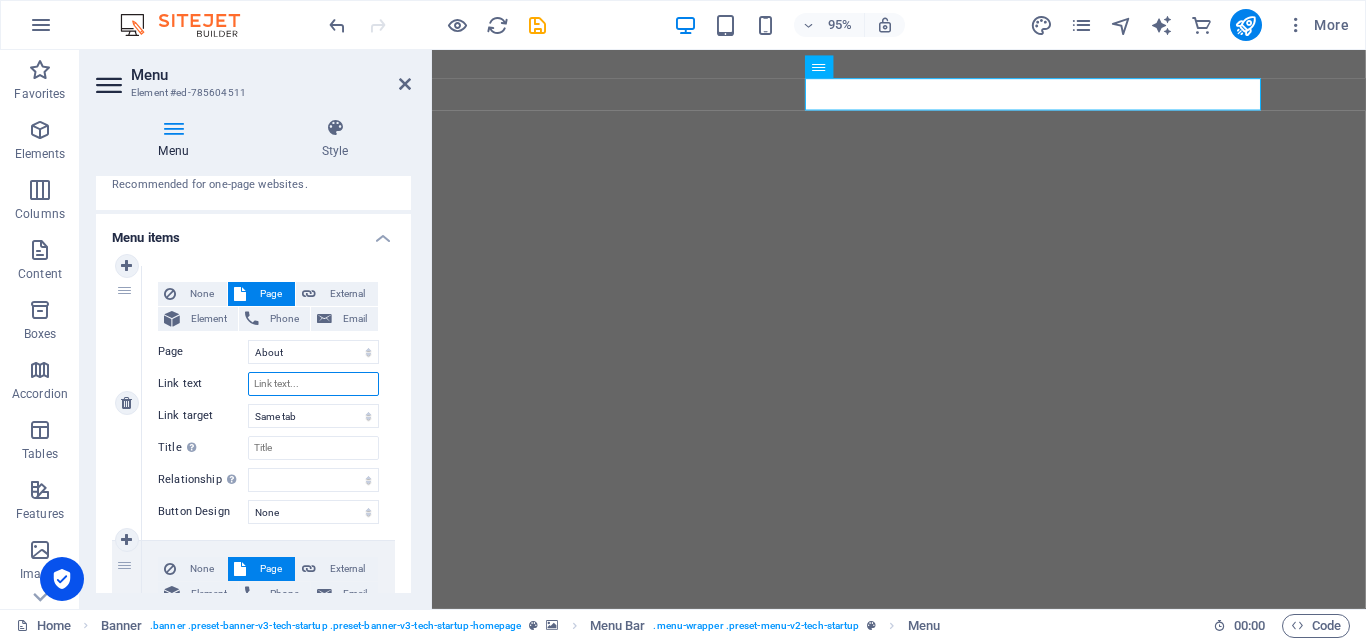 select 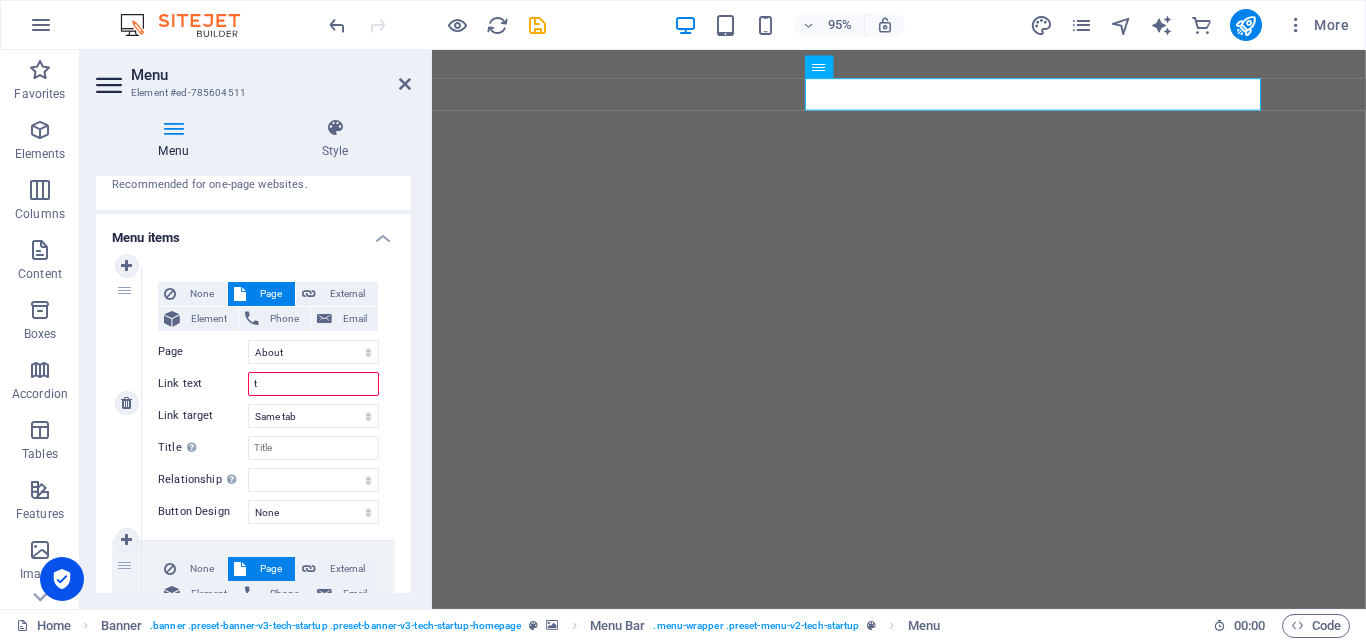 type on "tE" 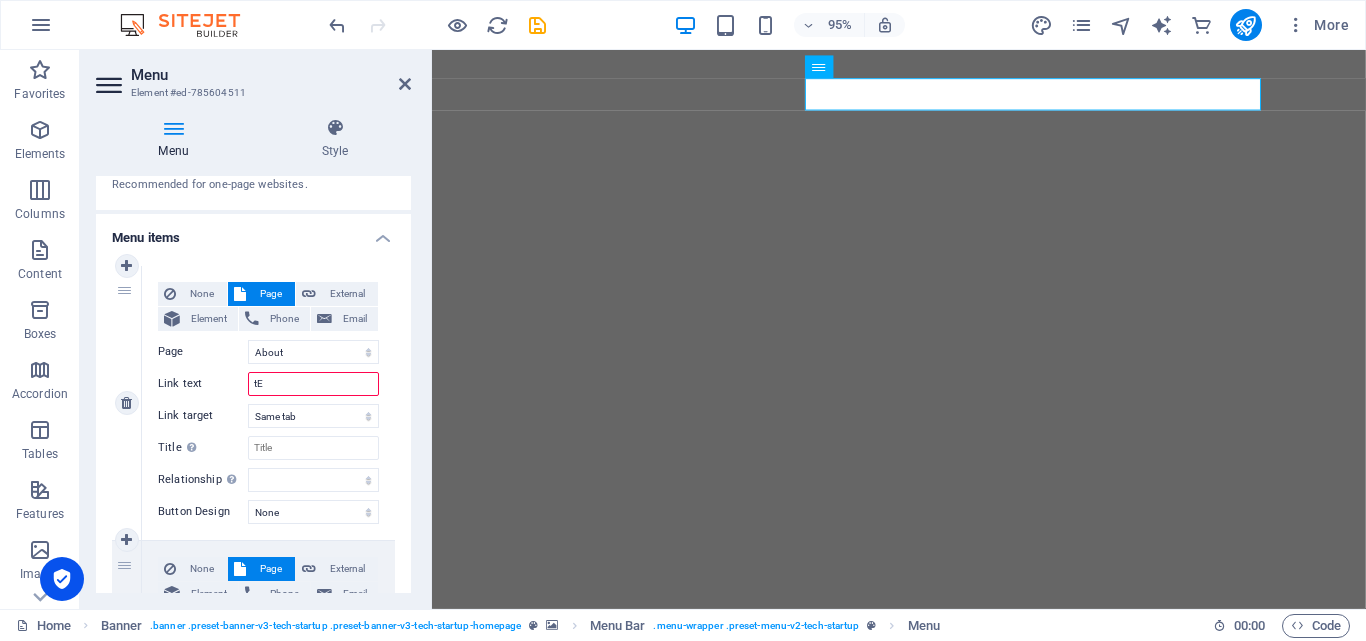 select 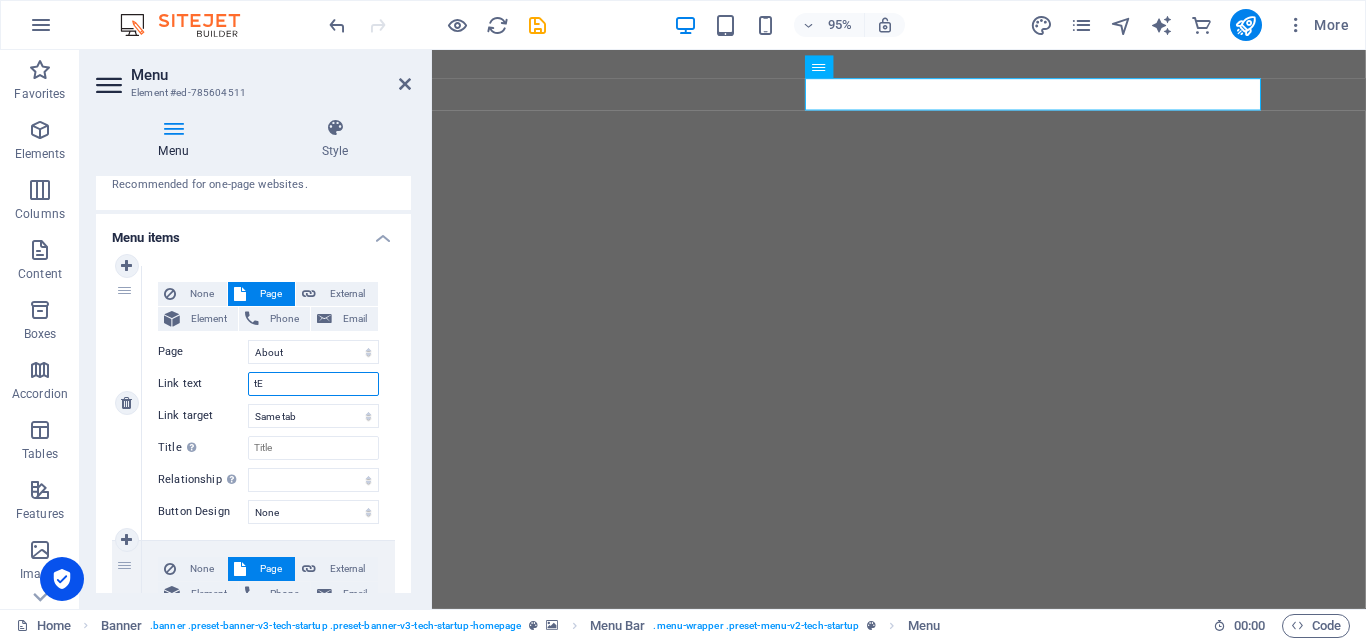 type on "t" 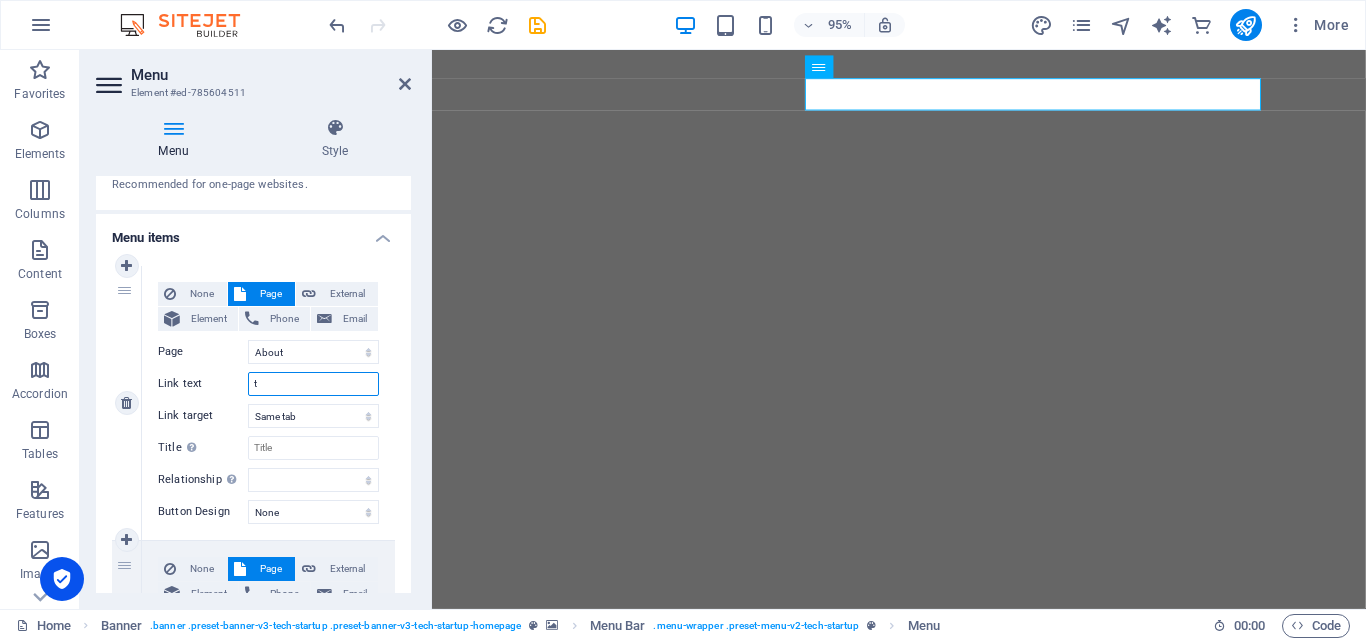 type 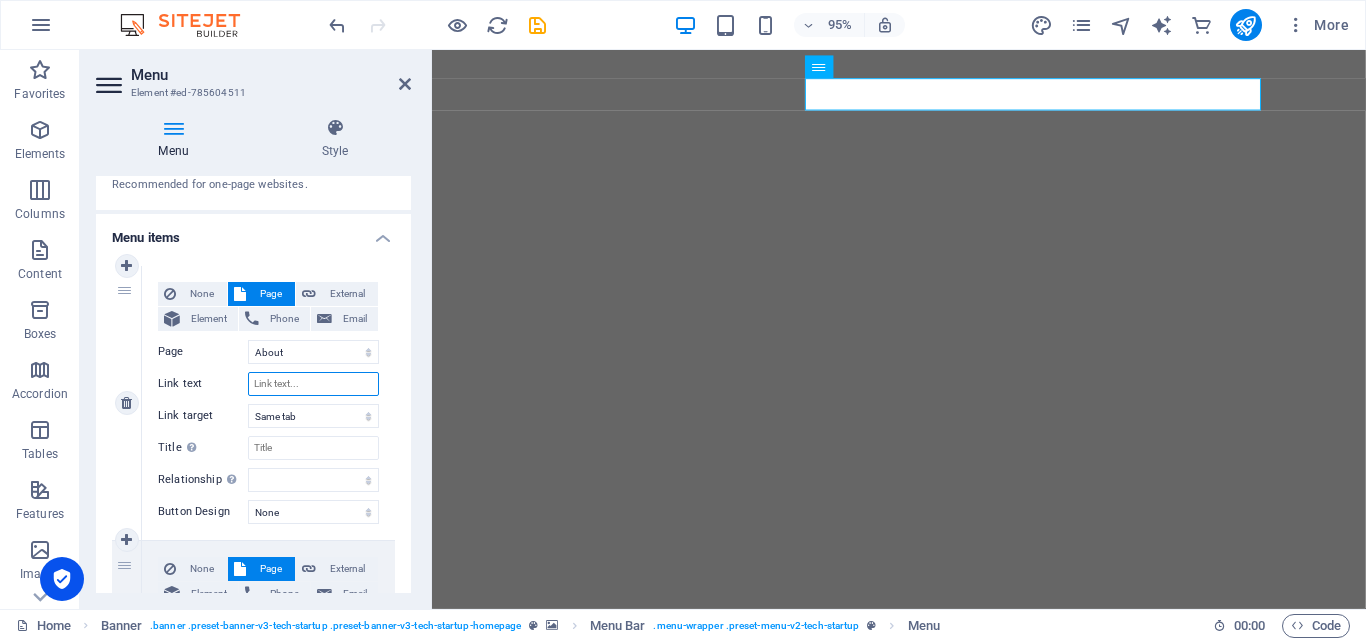 select 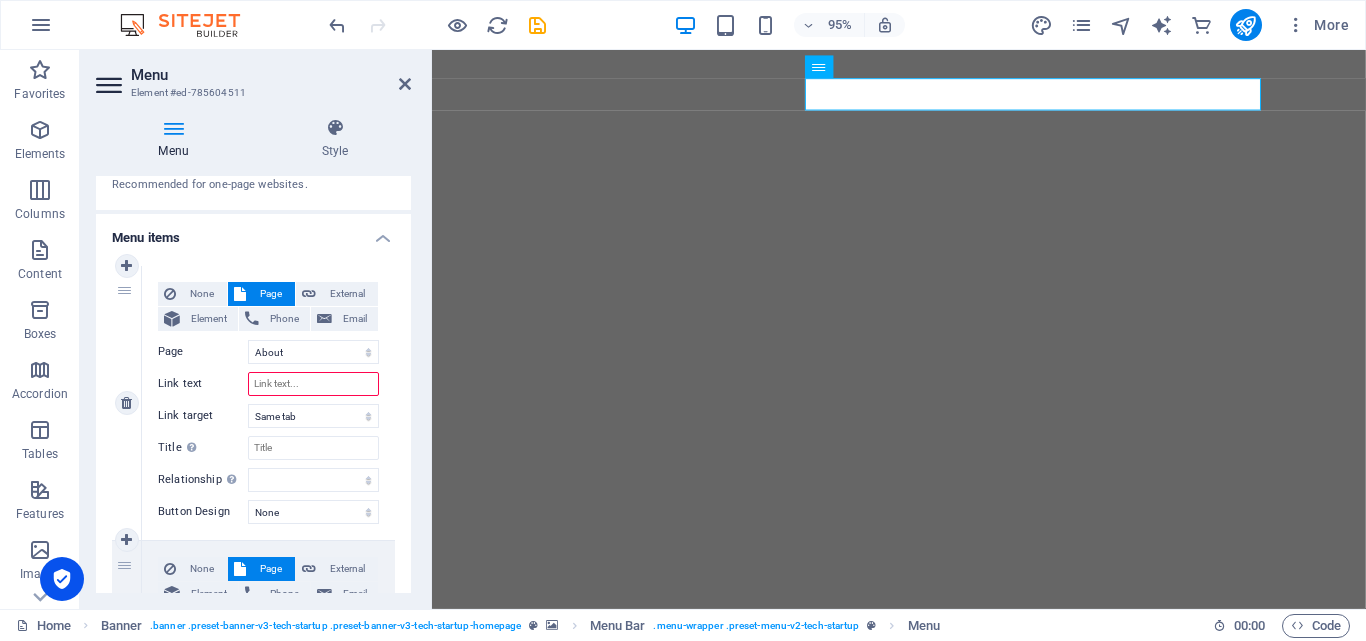 type on "t" 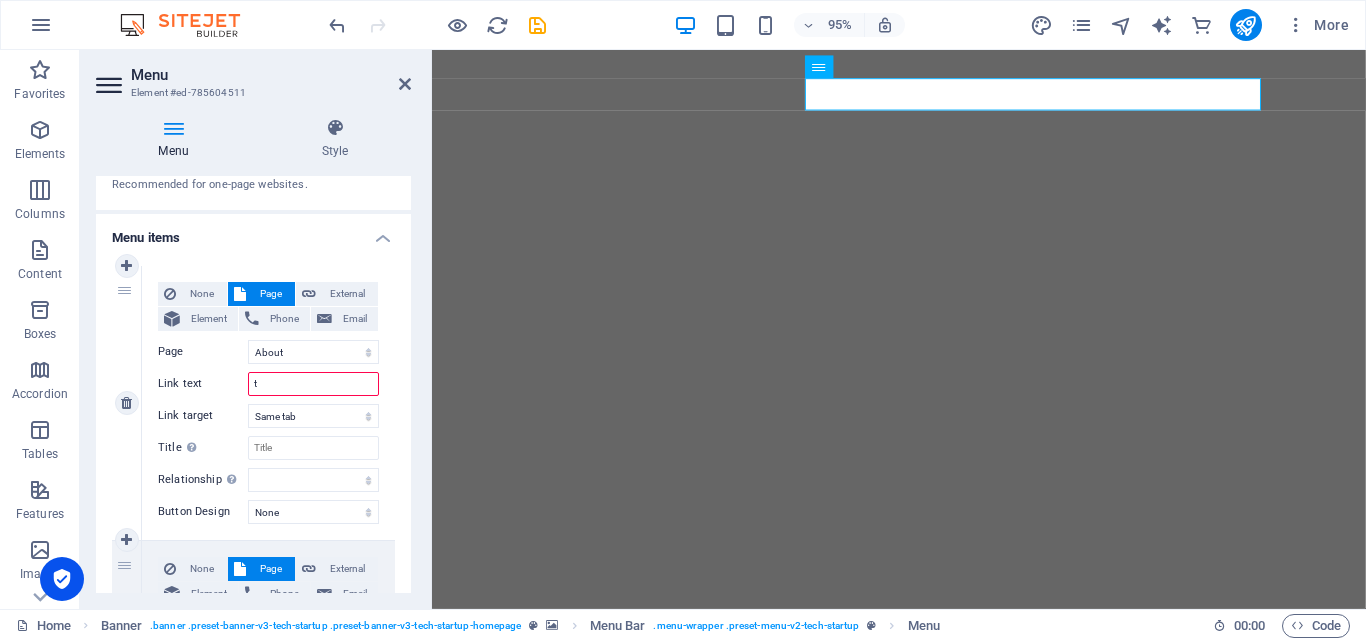 select 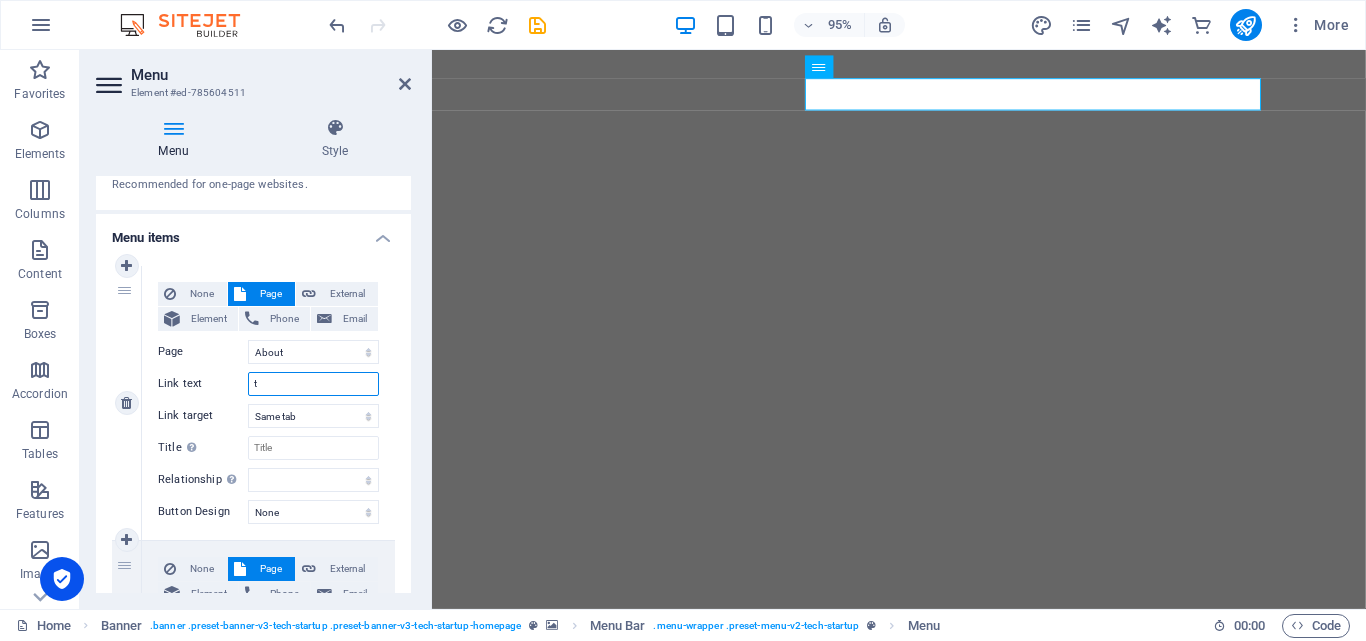 type 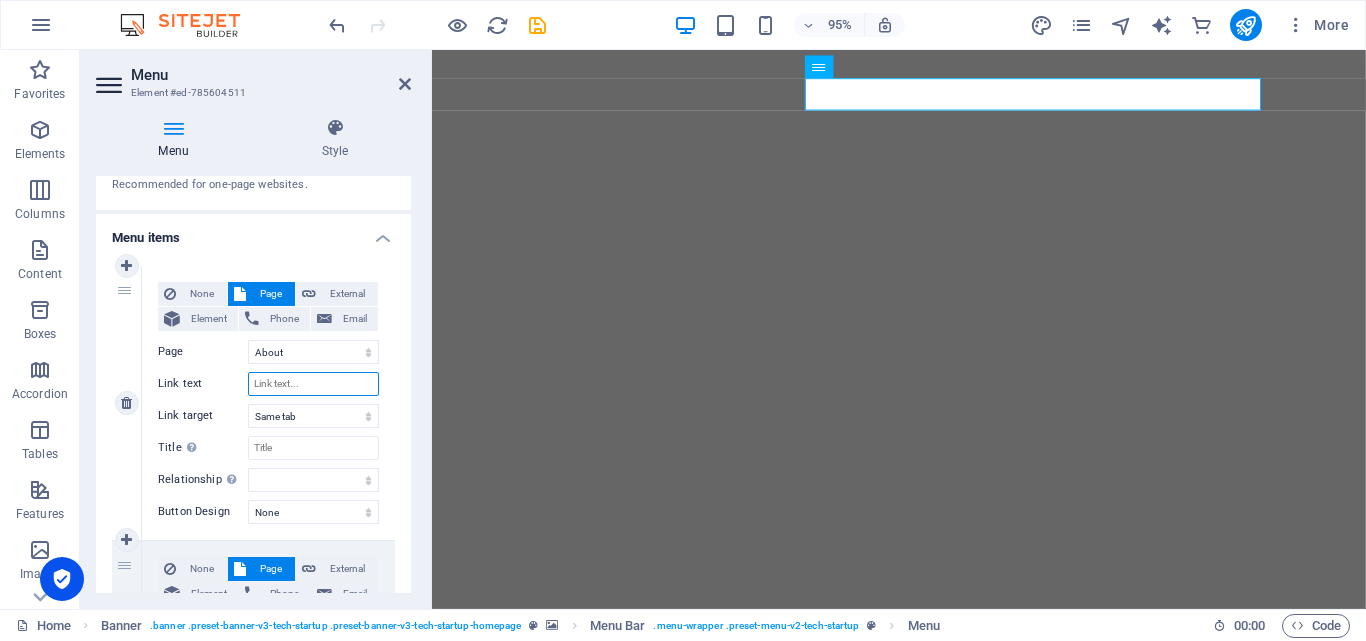 select 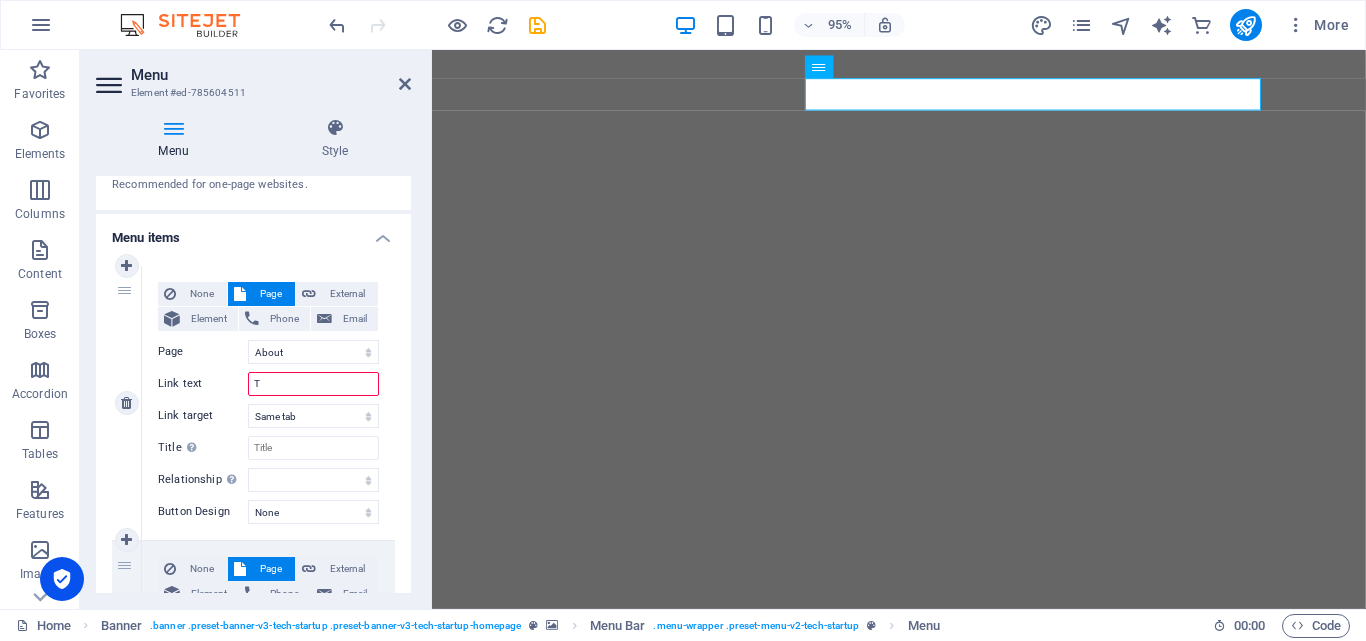 type on "TE" 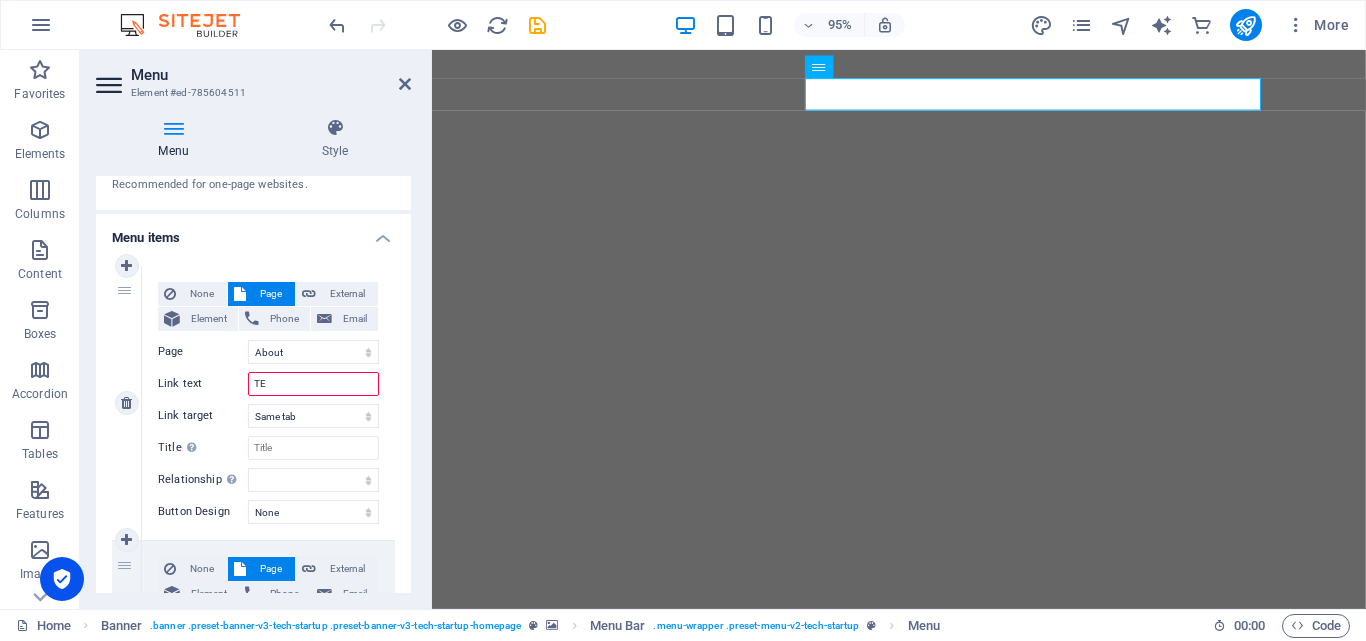 select 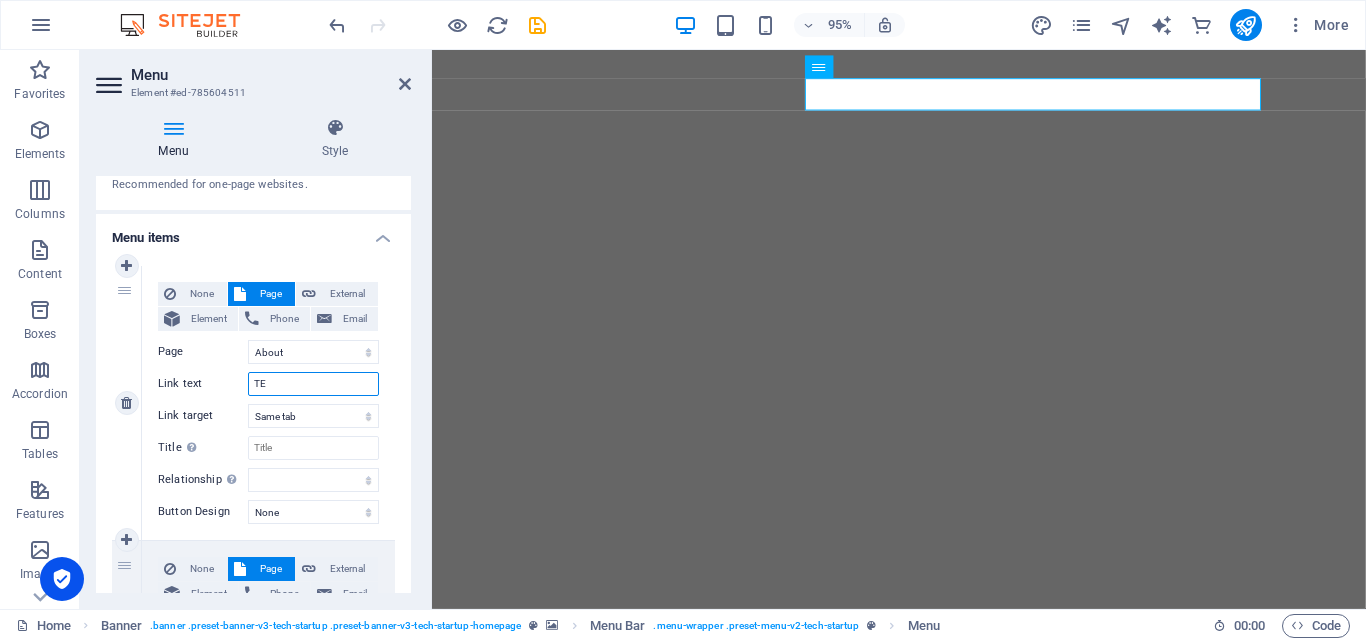 type on "T" 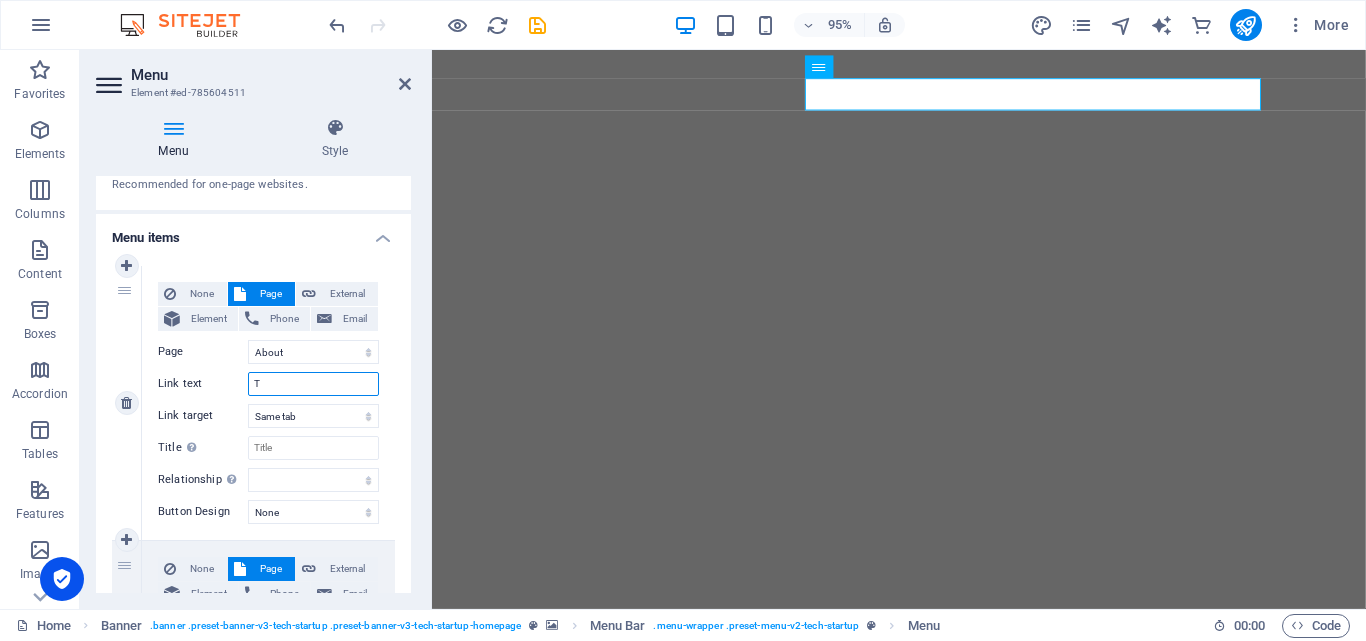 select 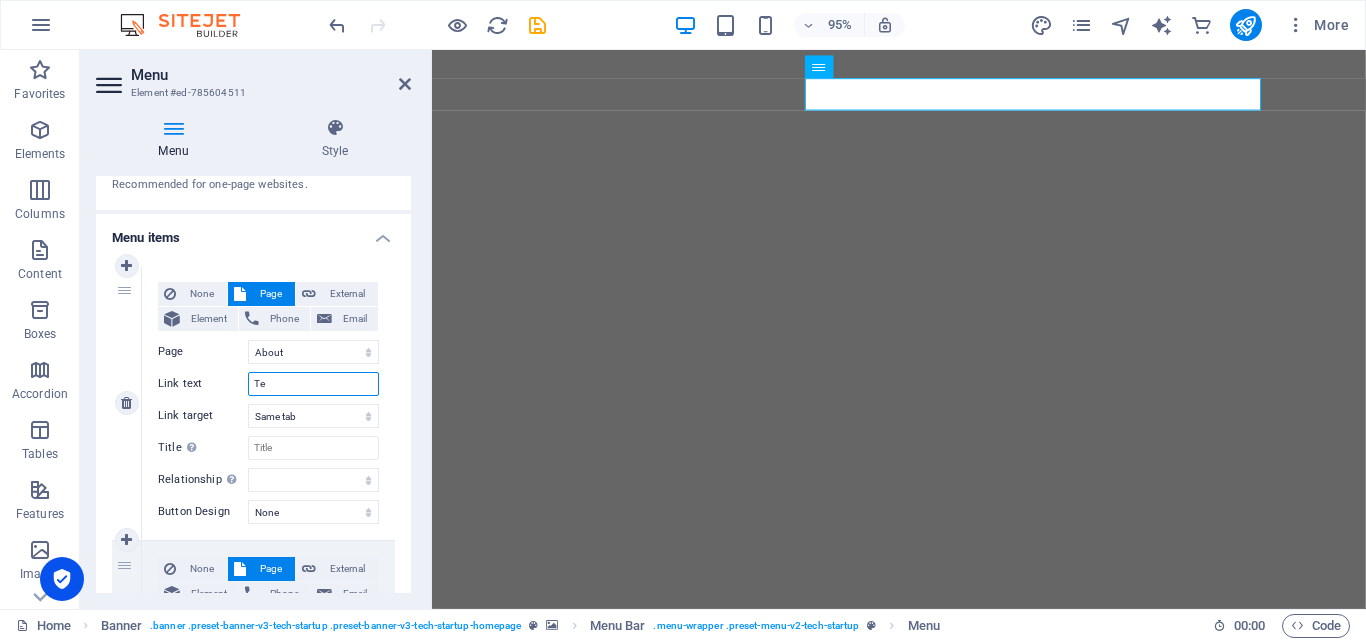 type on "Ten" 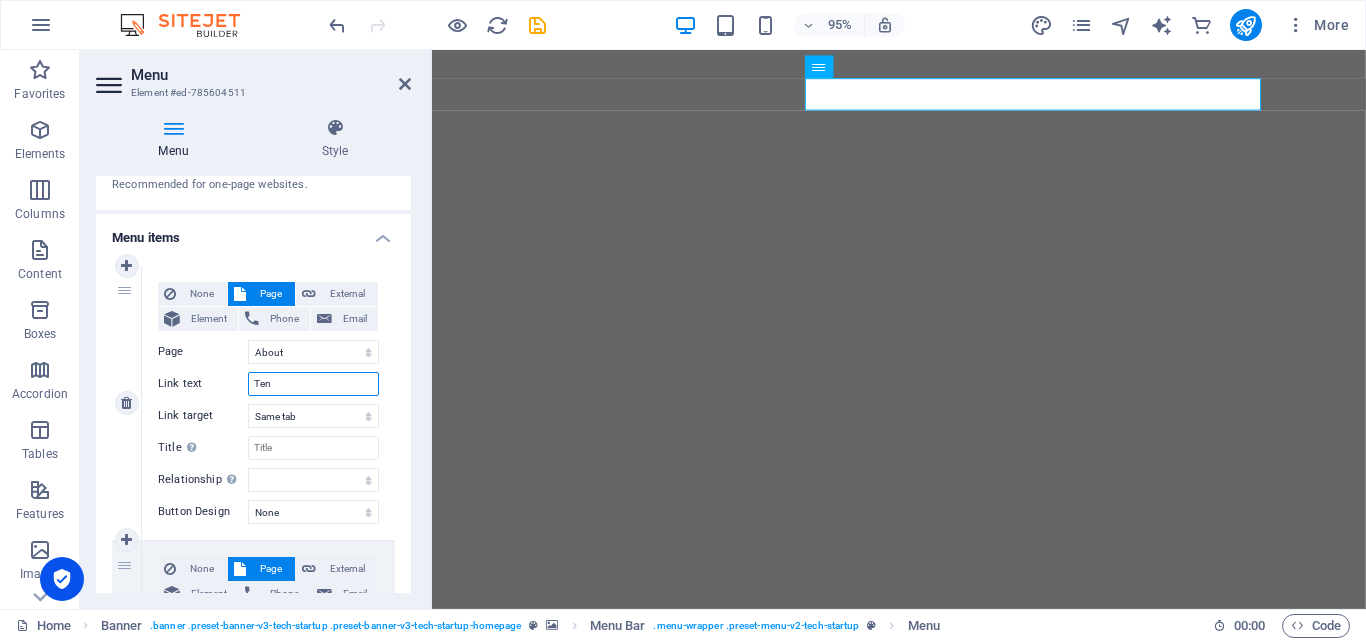 select 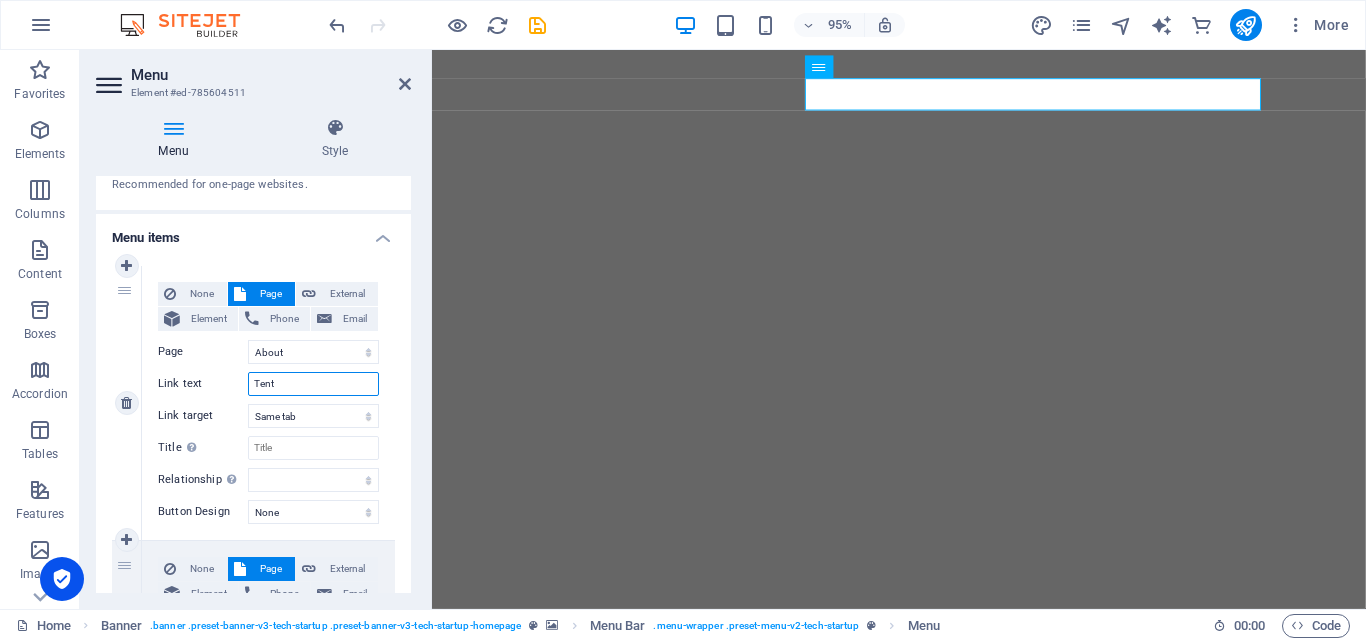 type on "Tenta" 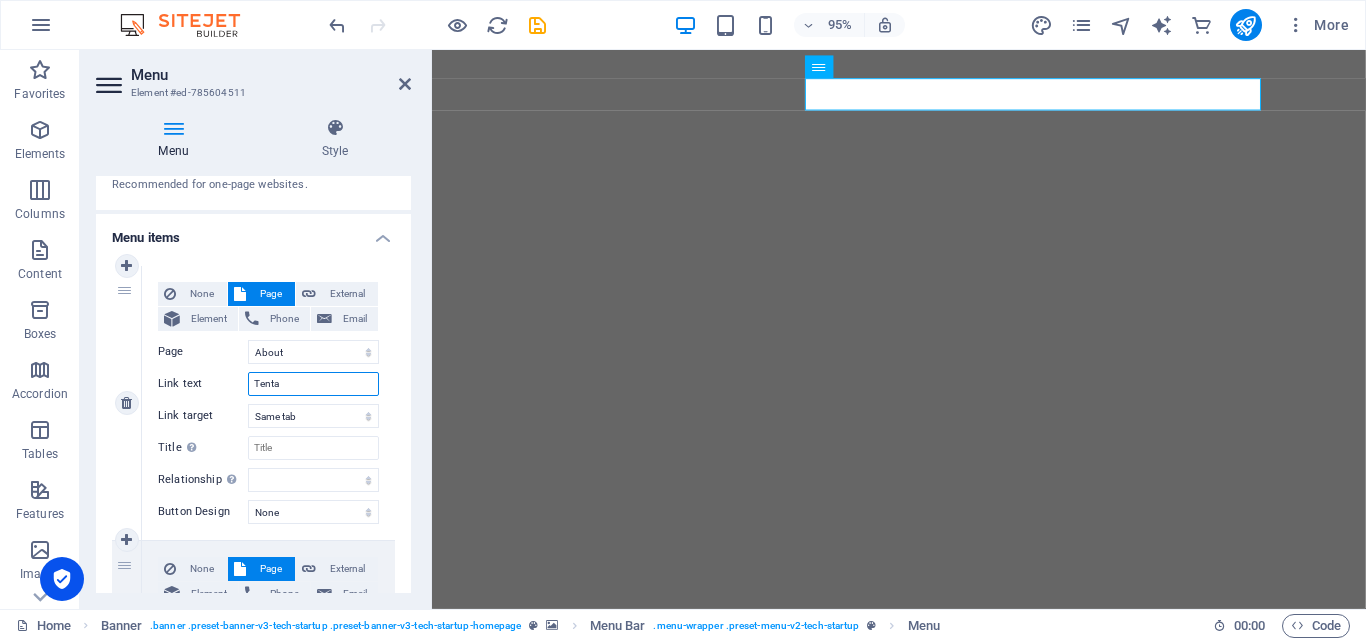 select 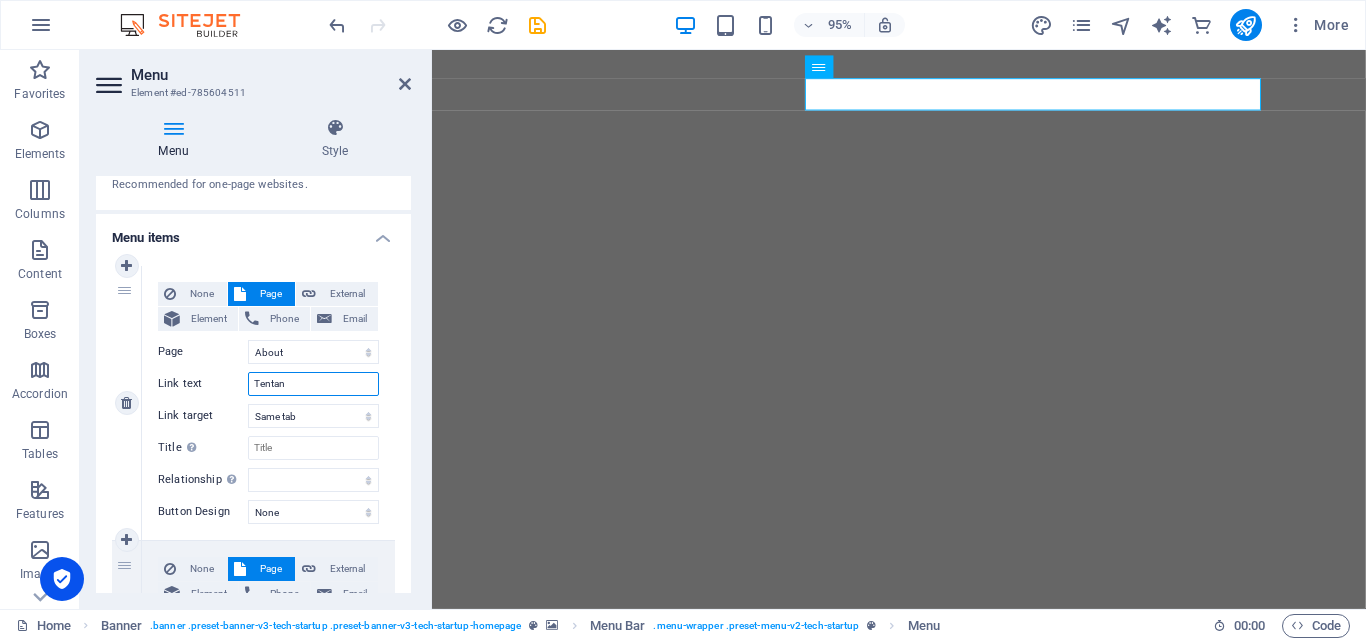 type on "Tentang" 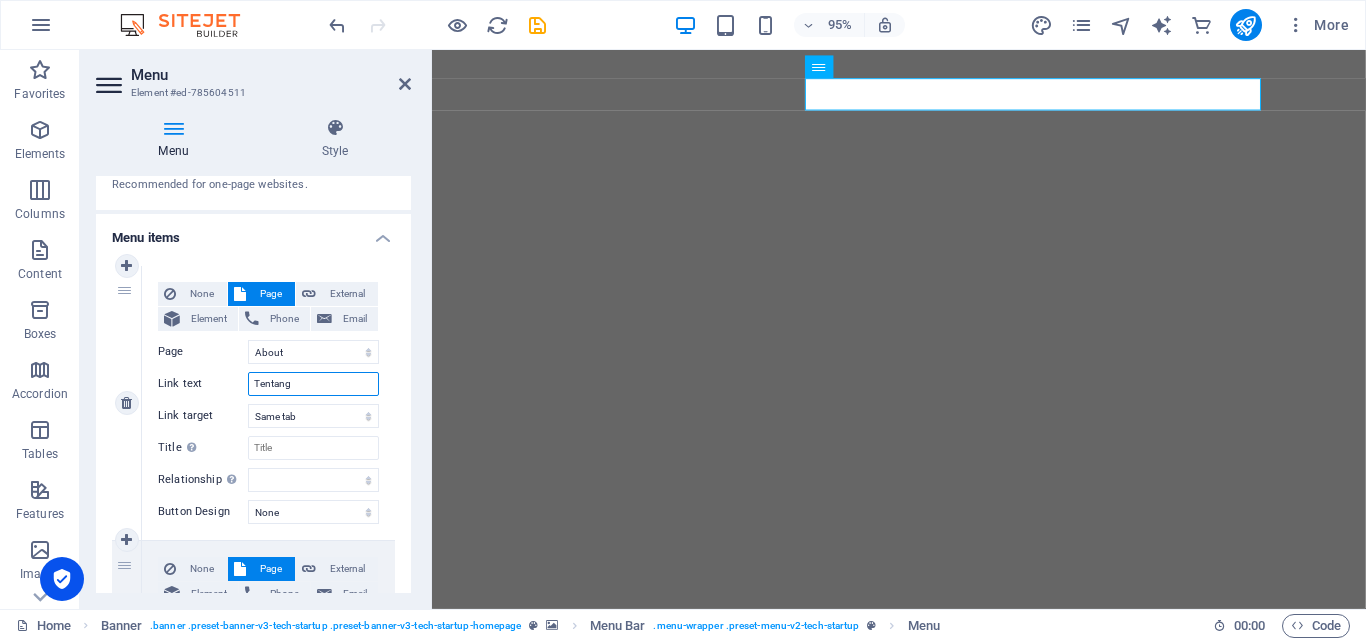 select 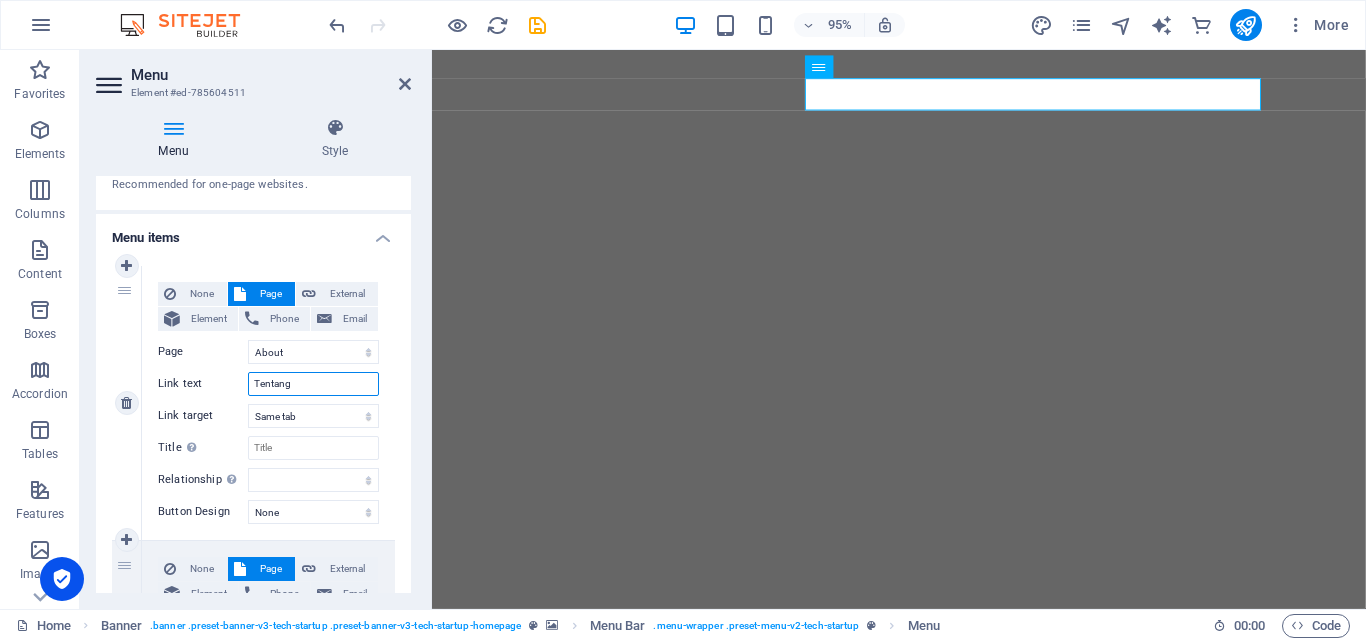 type on "Tentang" 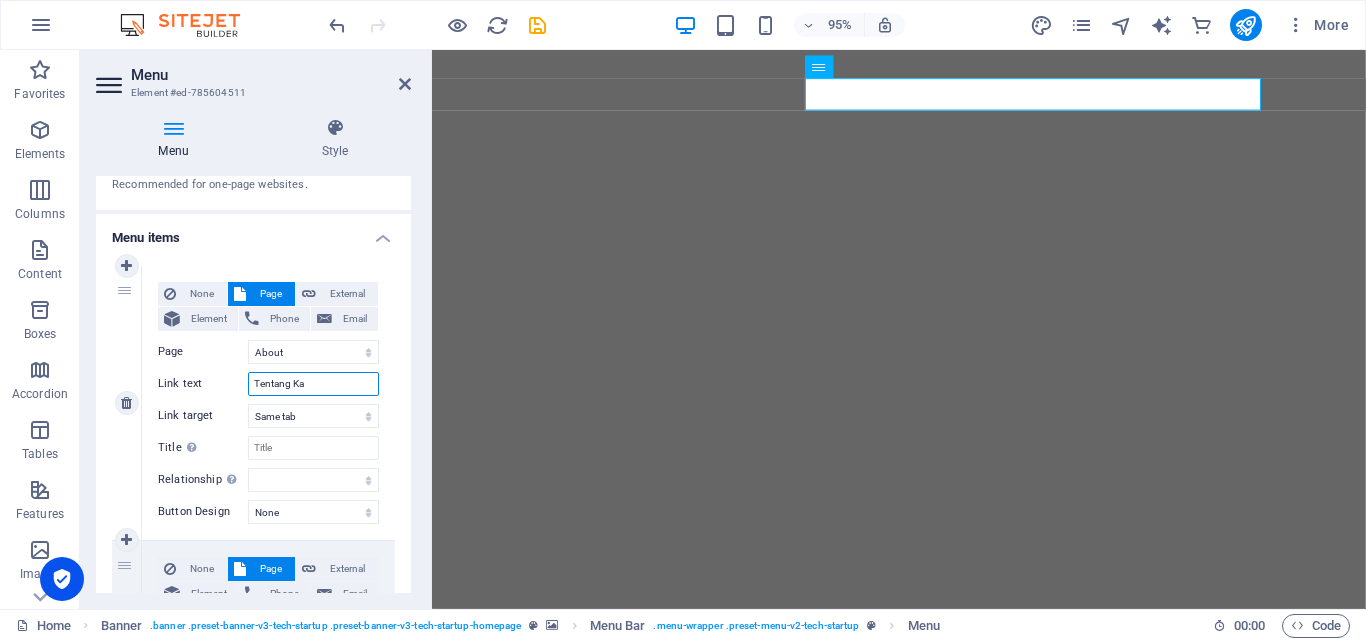 type on "Tentang Kam" 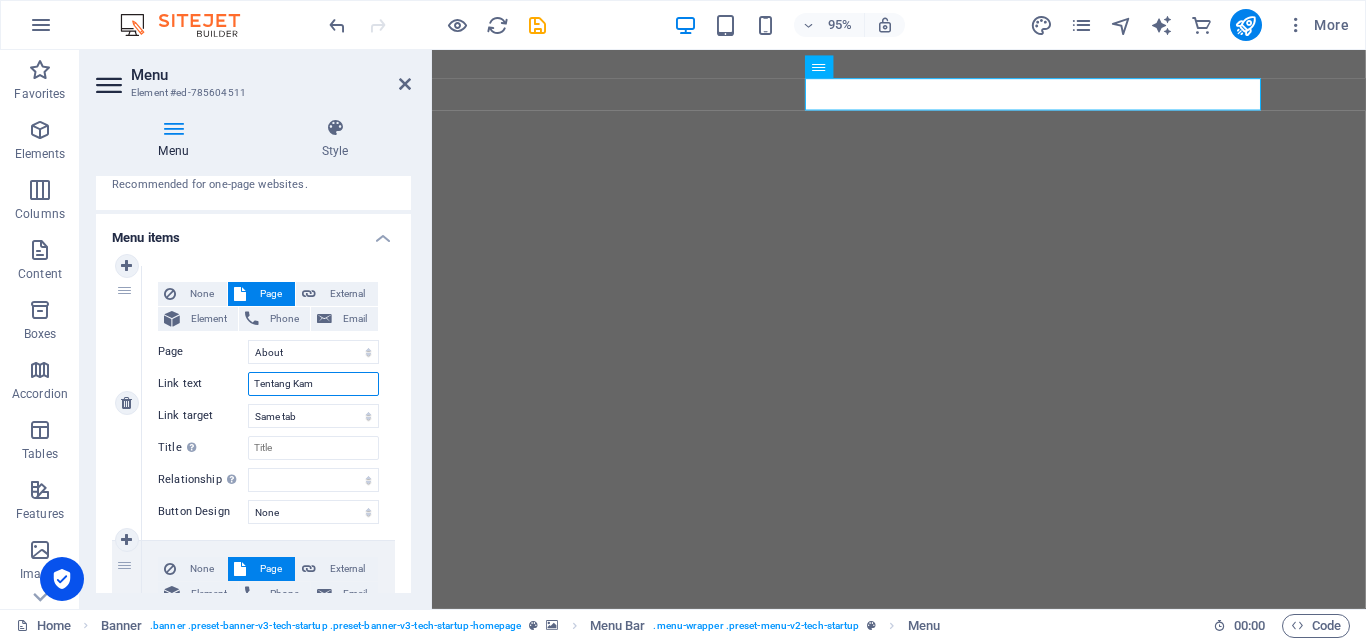 select 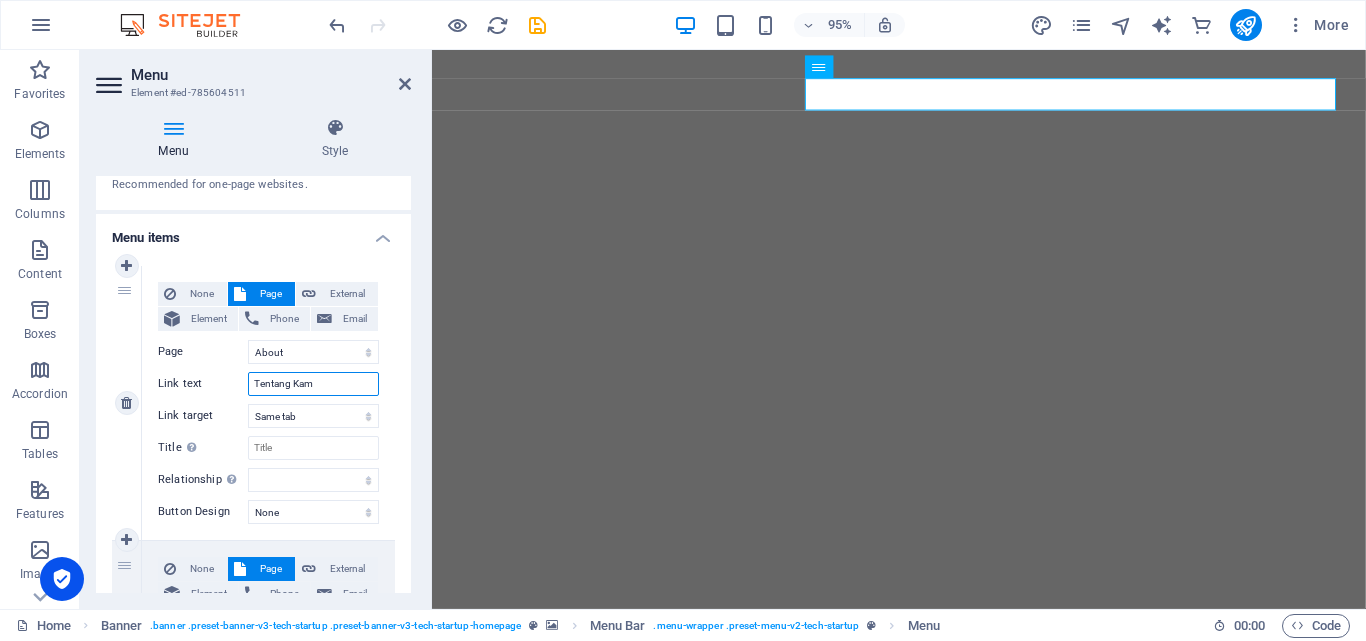 type on "Tentang Kami" 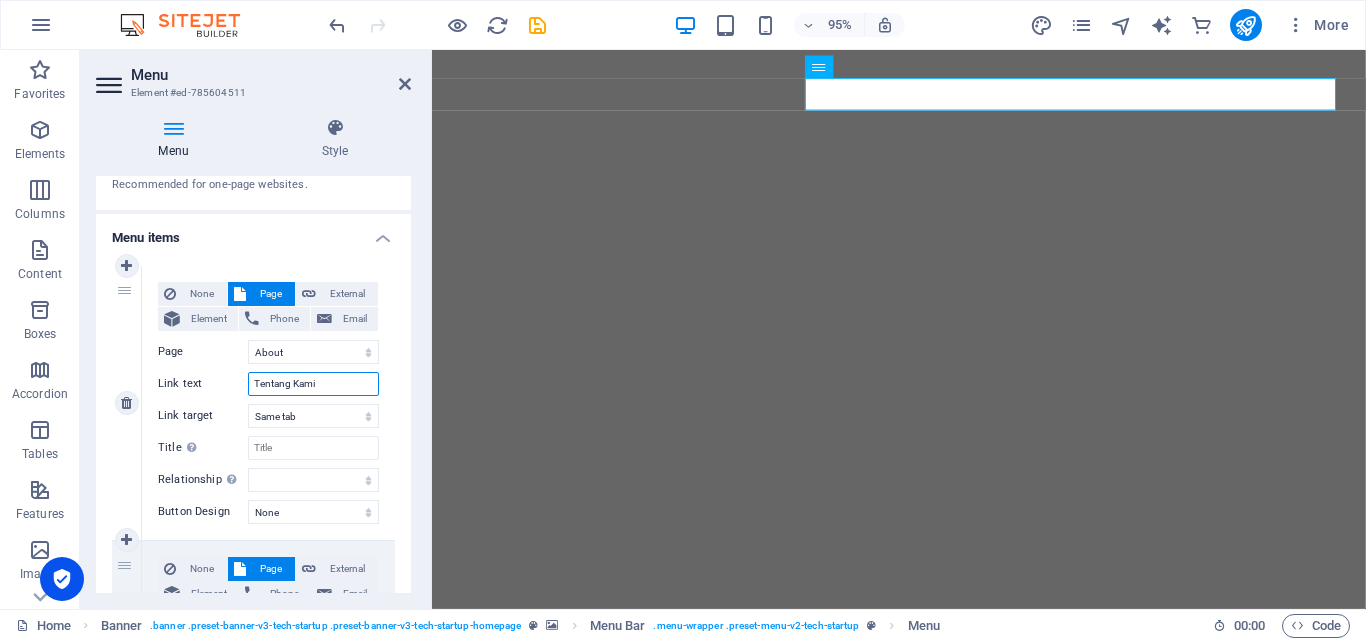 select 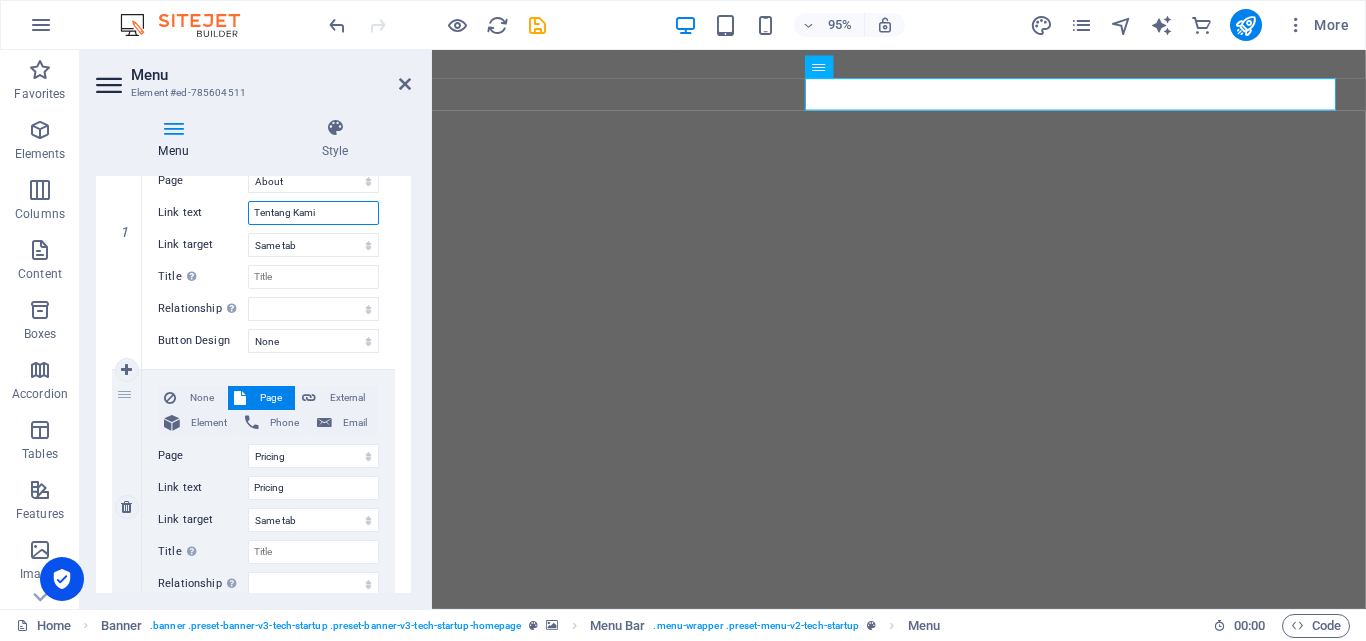 scroll, scrollTop: 300, scrollLeft: 0, axis: vertical 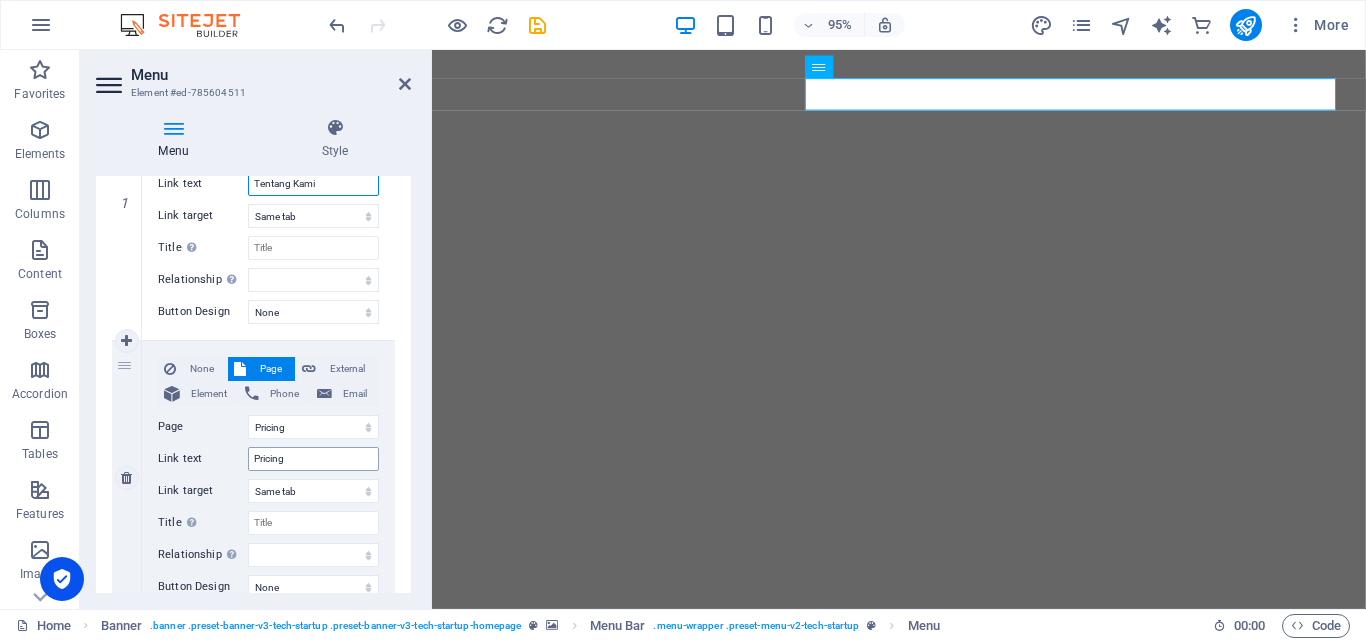 type on "Tentang Kami" 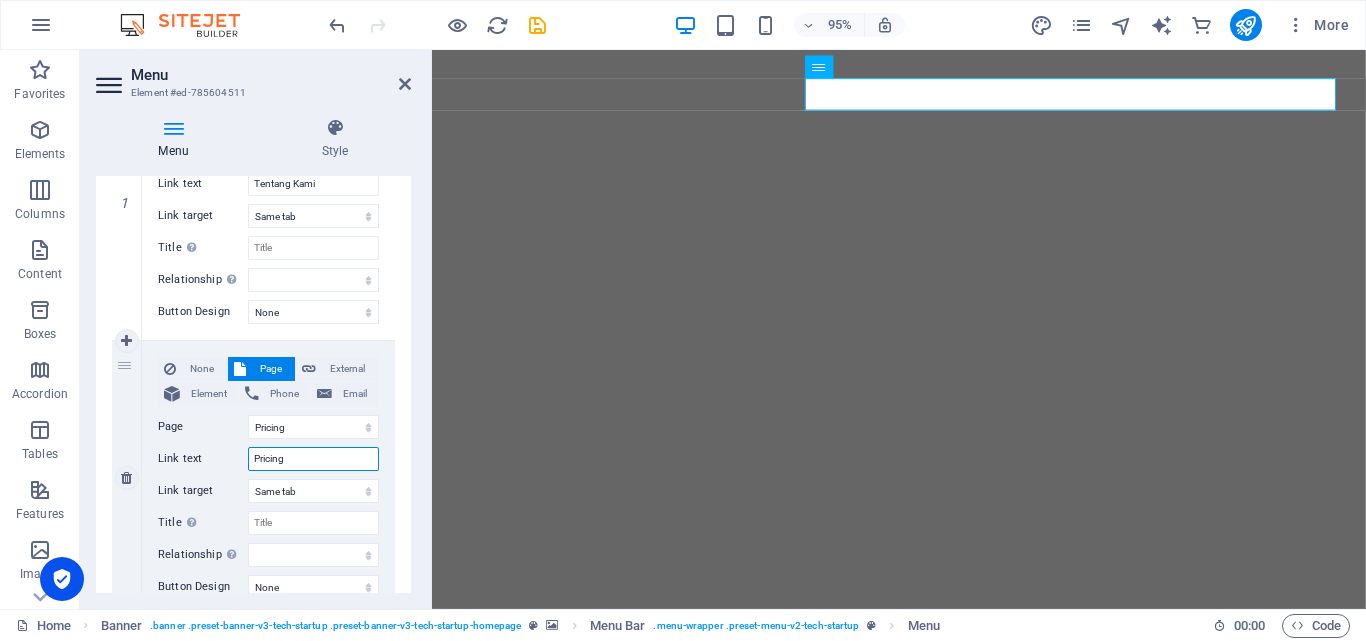 click on "Pricing" at bounding box center [313, 459] 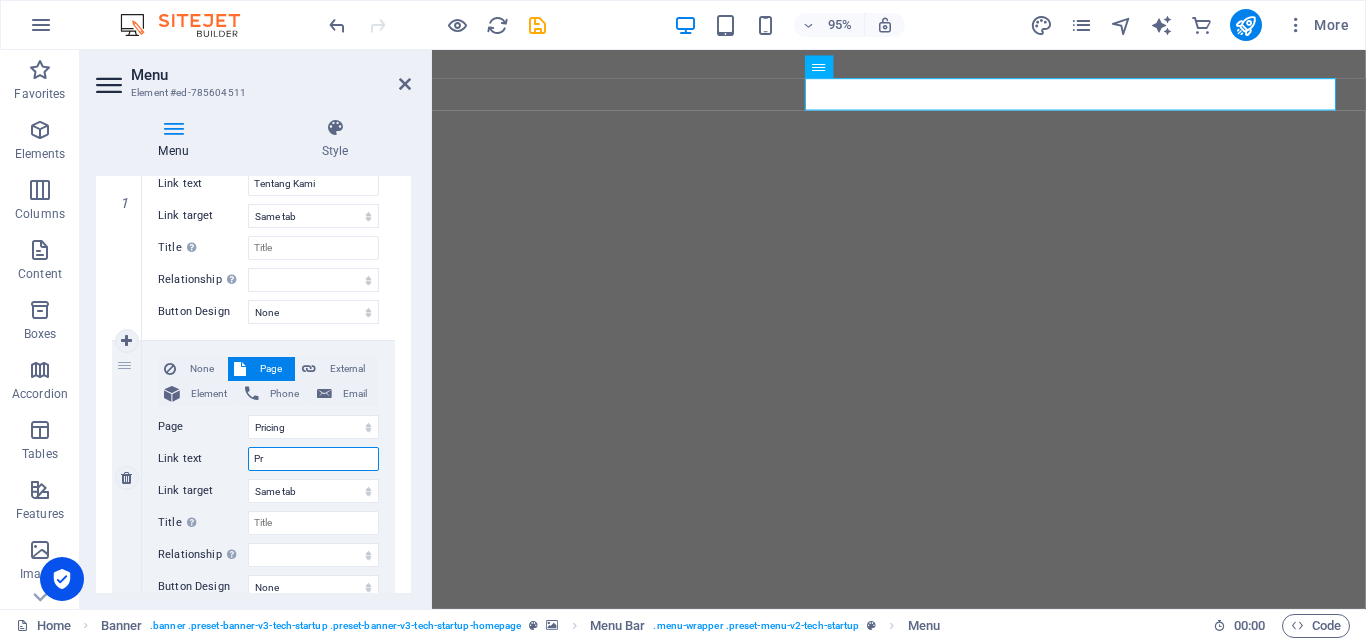 type on "P" 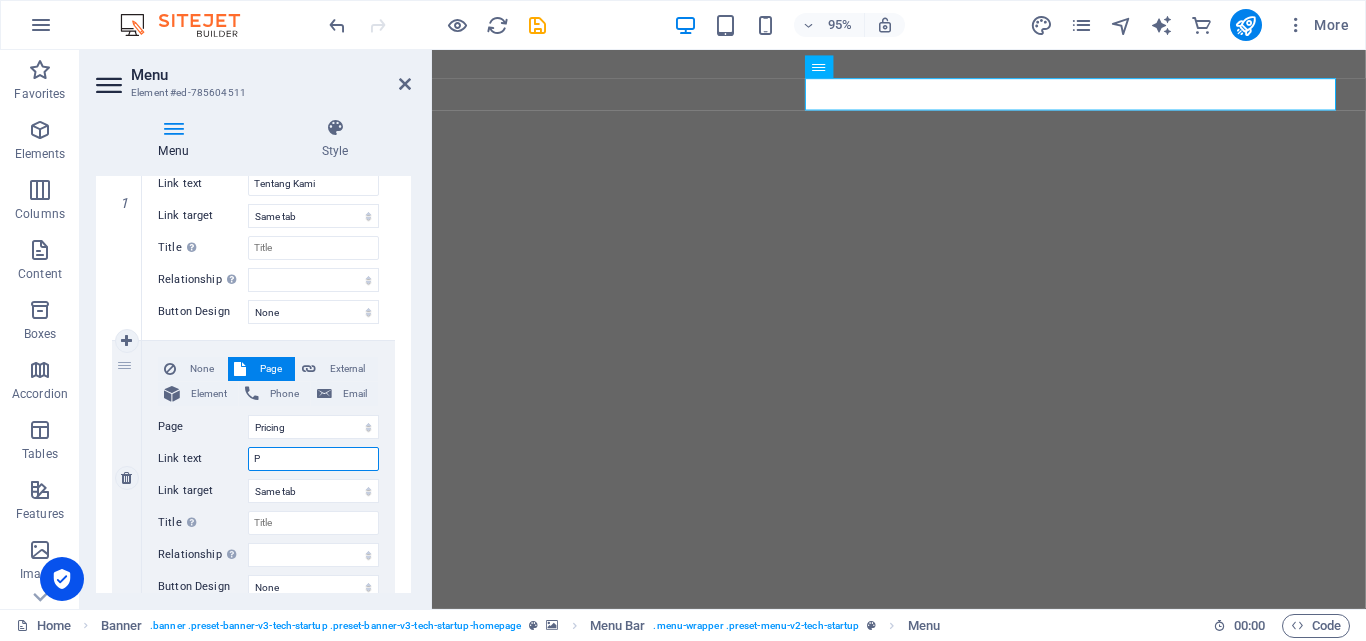 type 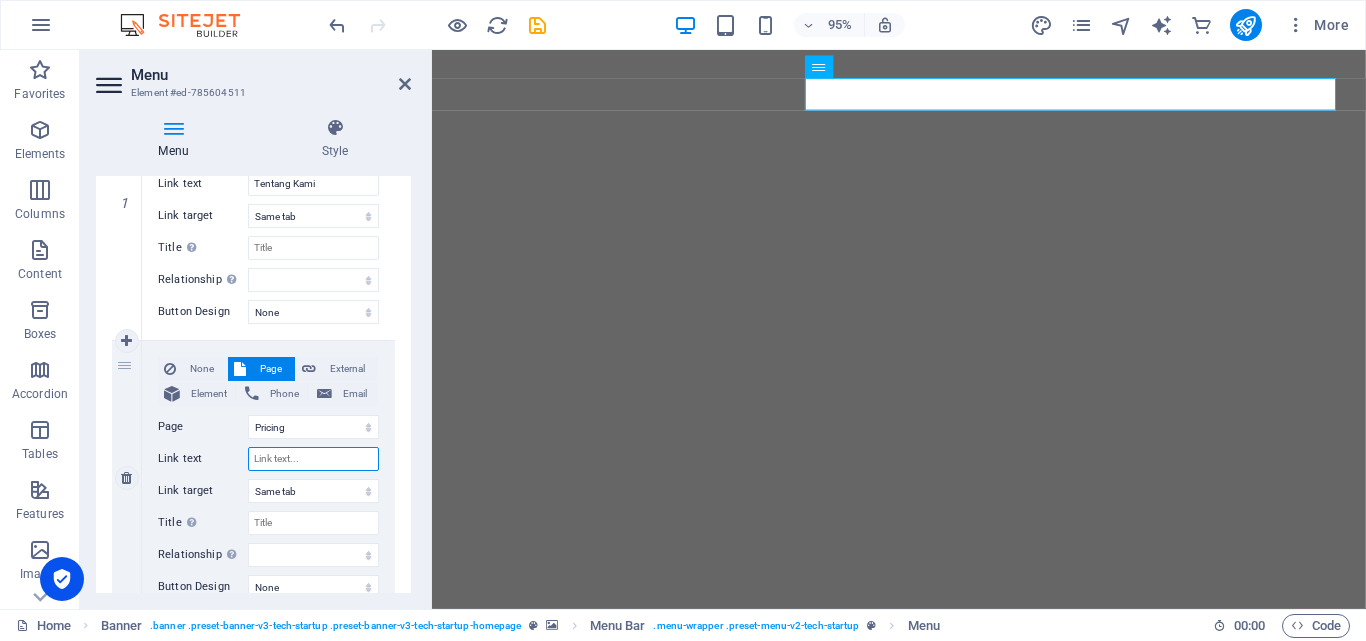 select 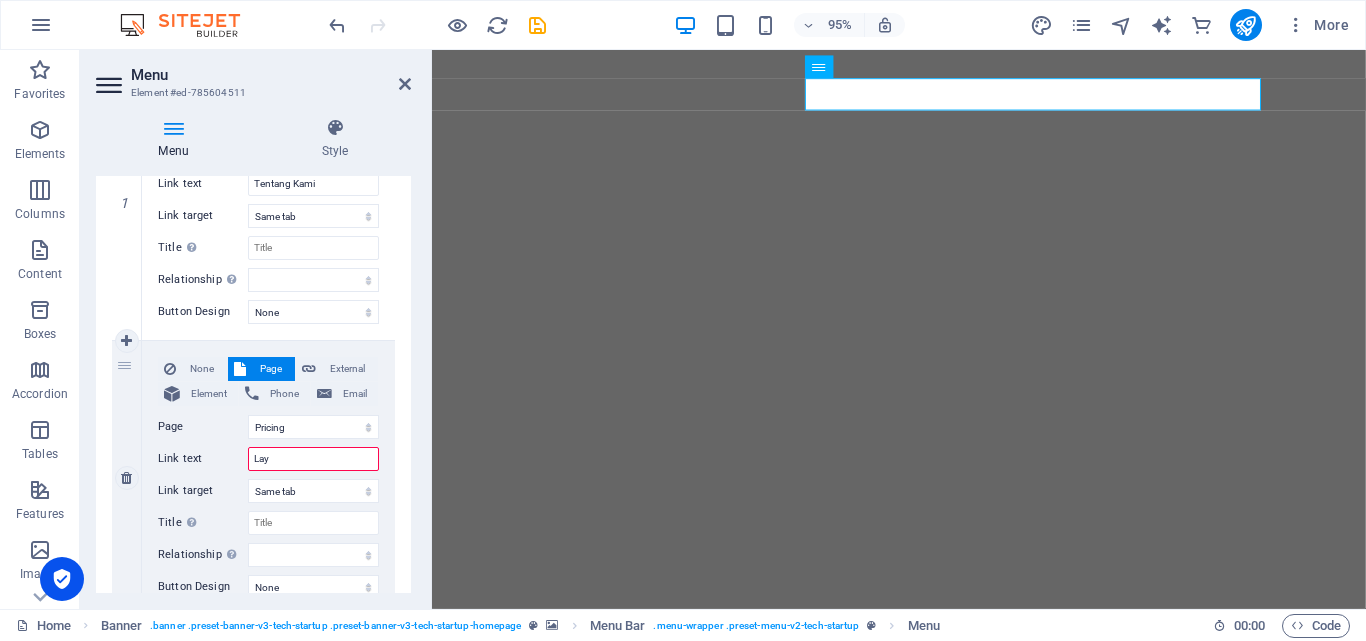 type on "Laya" 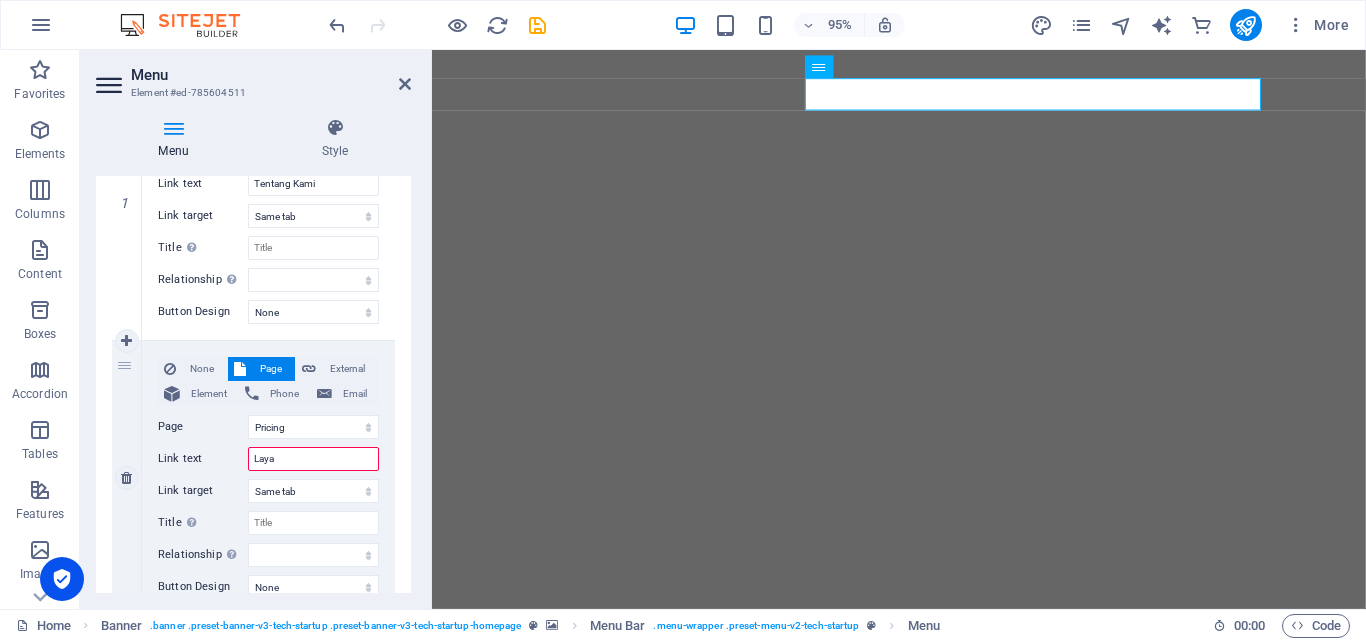 select 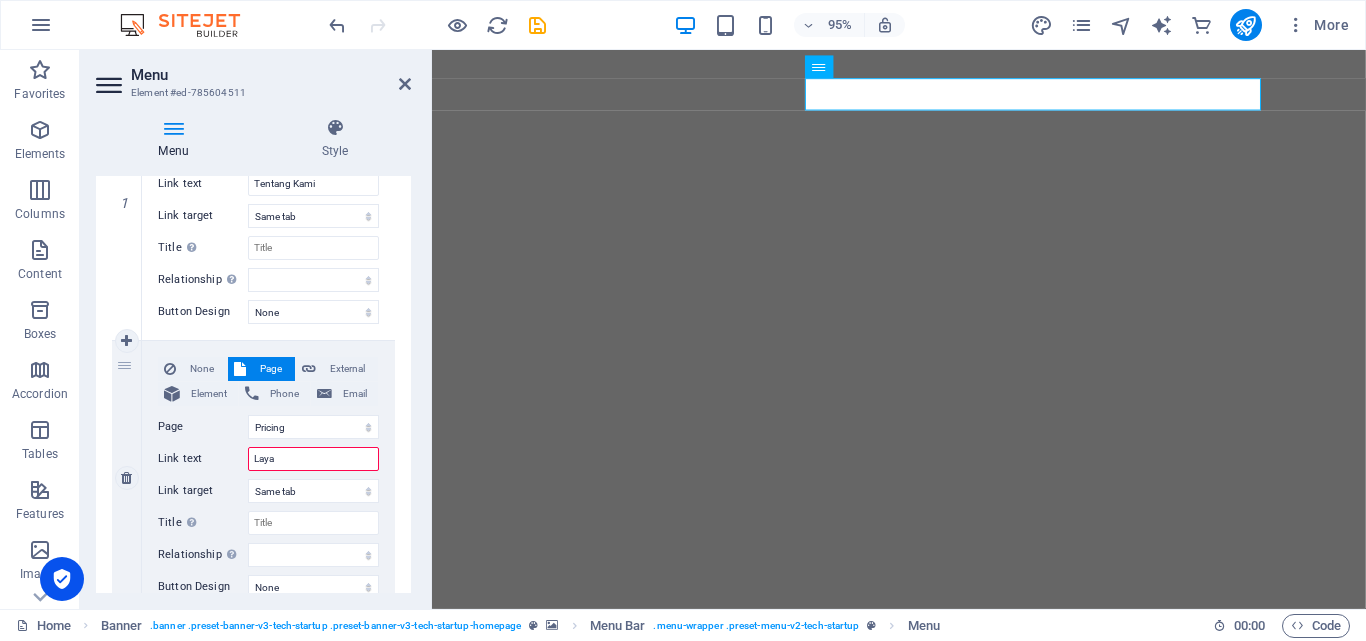 select 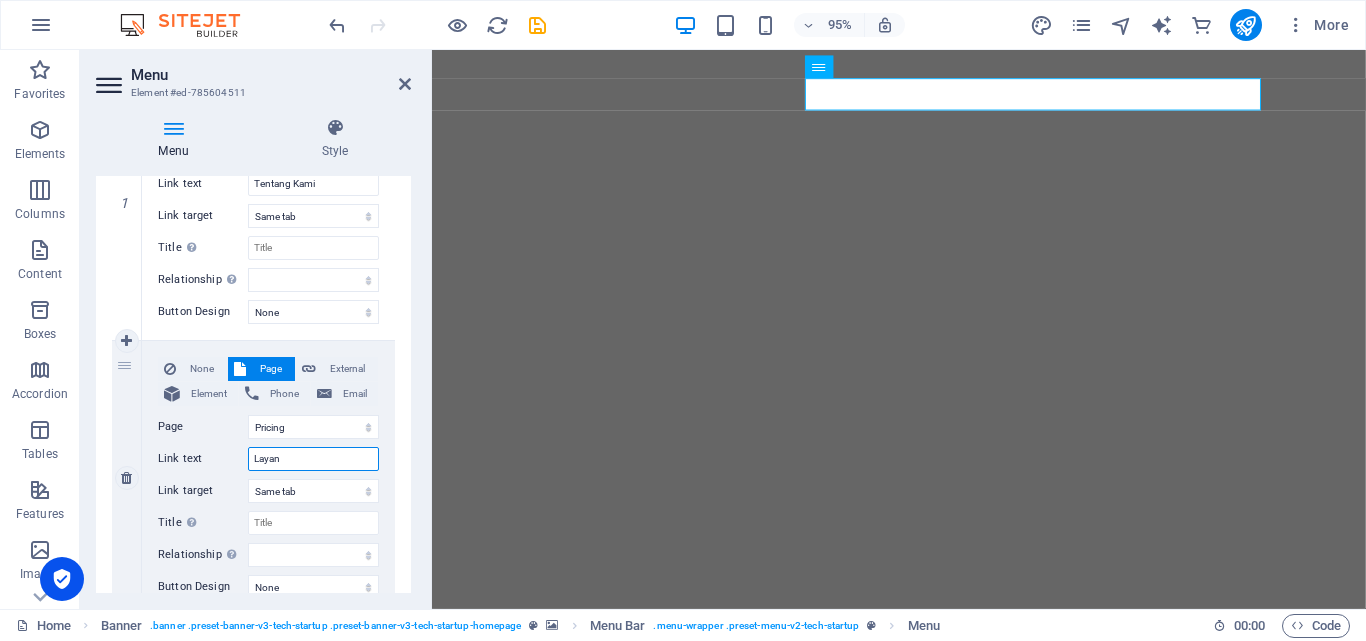 type on "Layang" 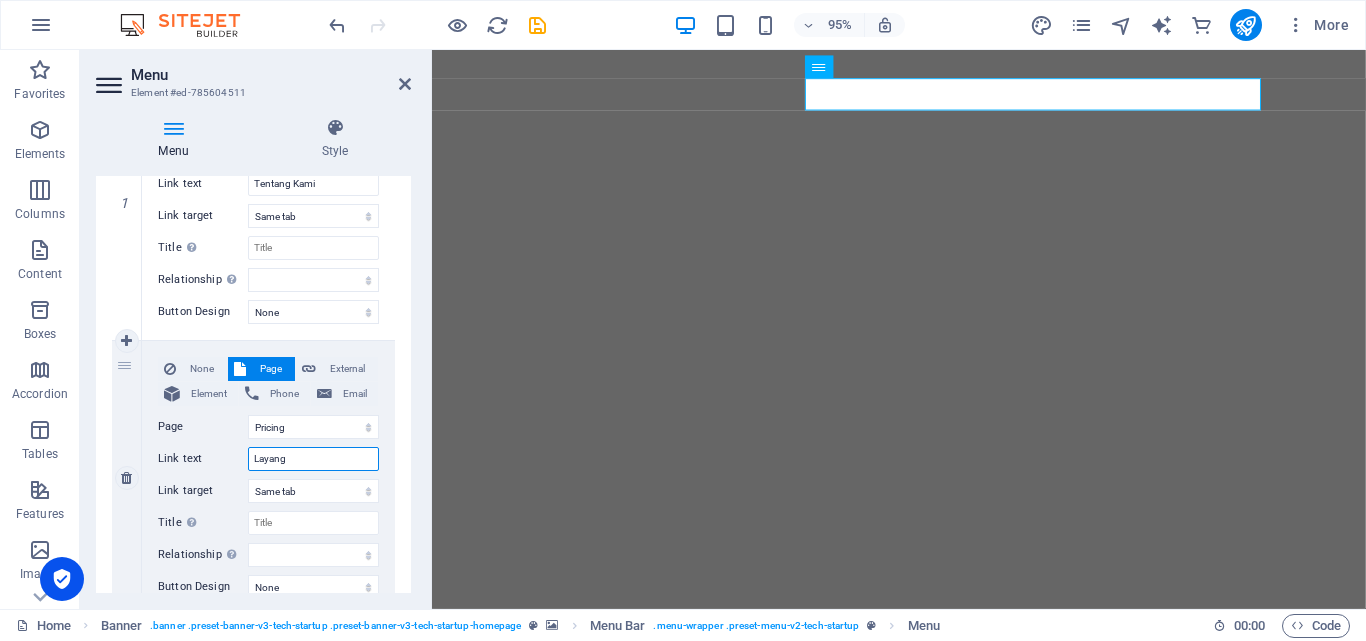 select 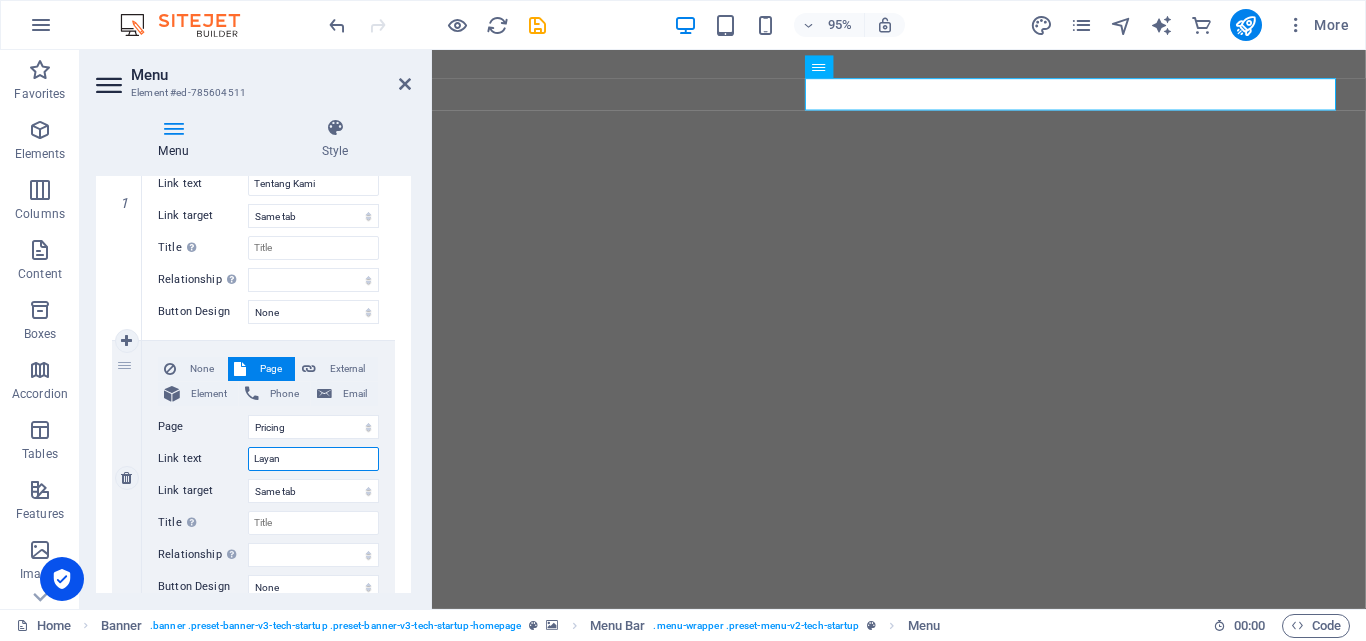type on "Layana" 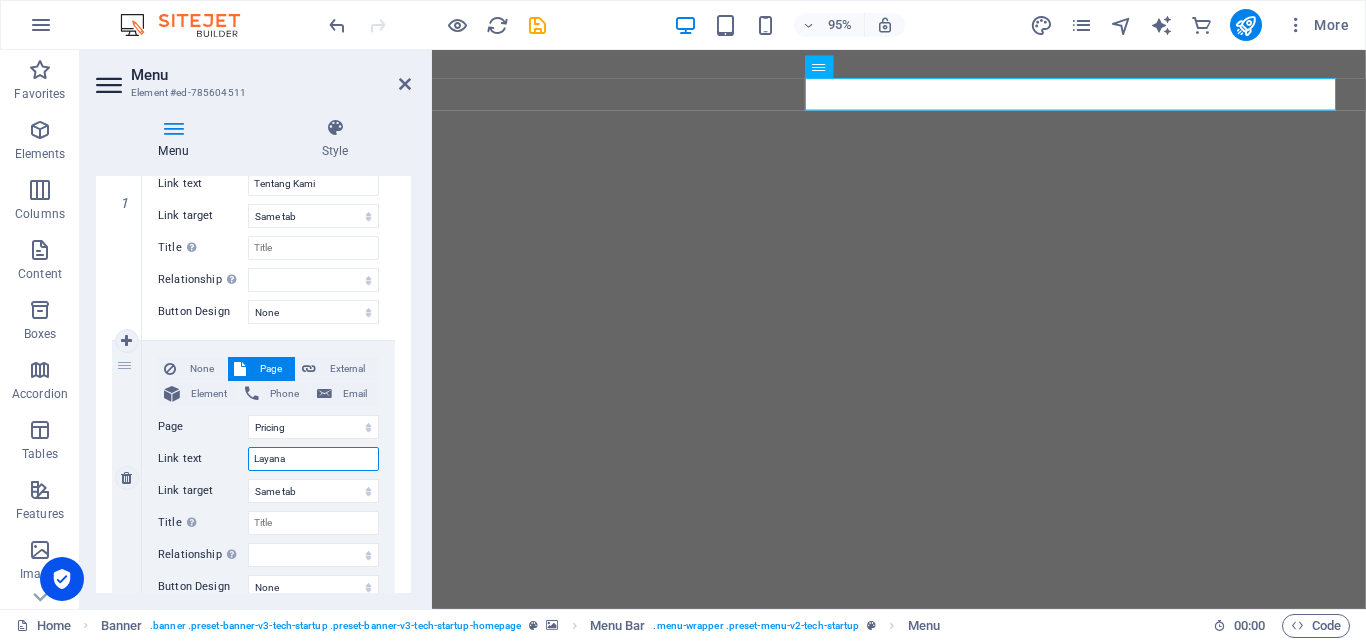 select 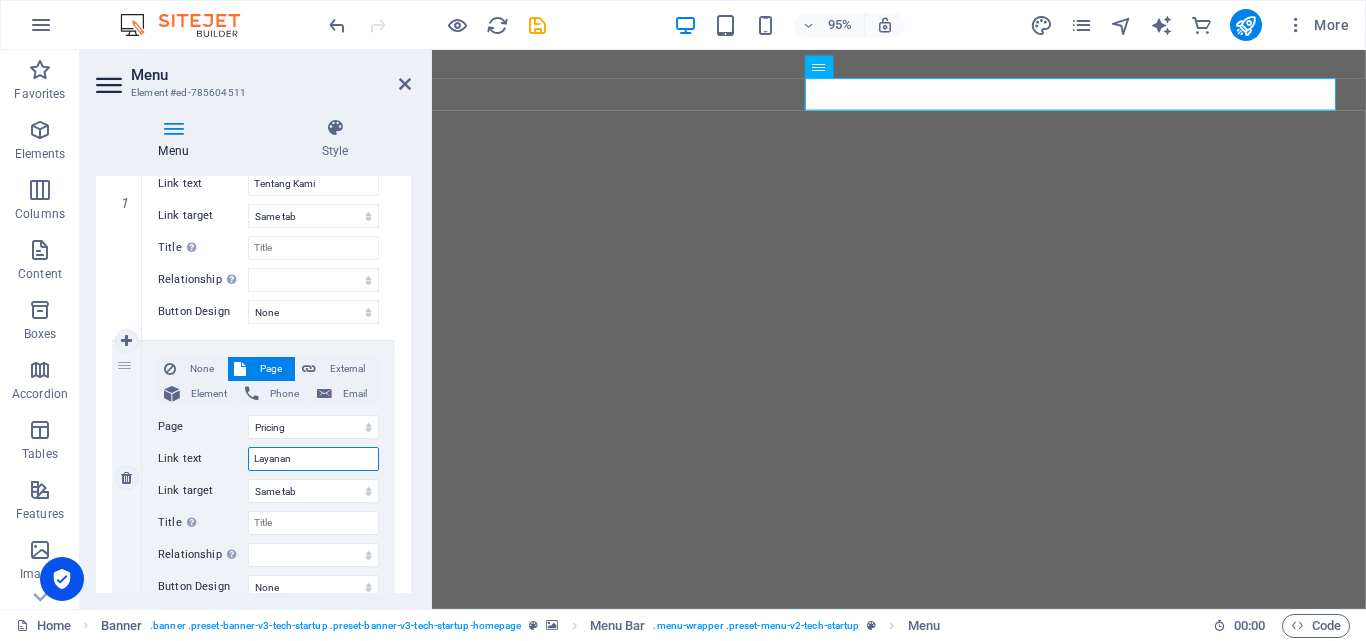 select 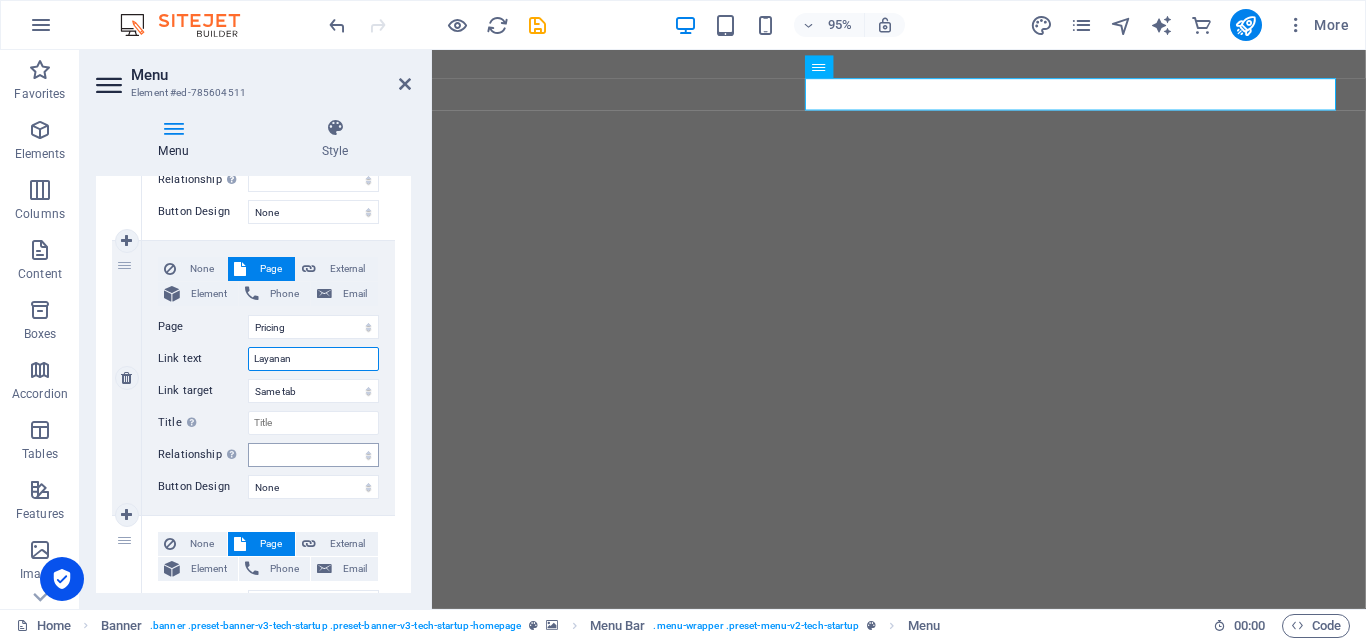 scroll, scrollTop: 500, scrollLeft: 0, axis: vertical 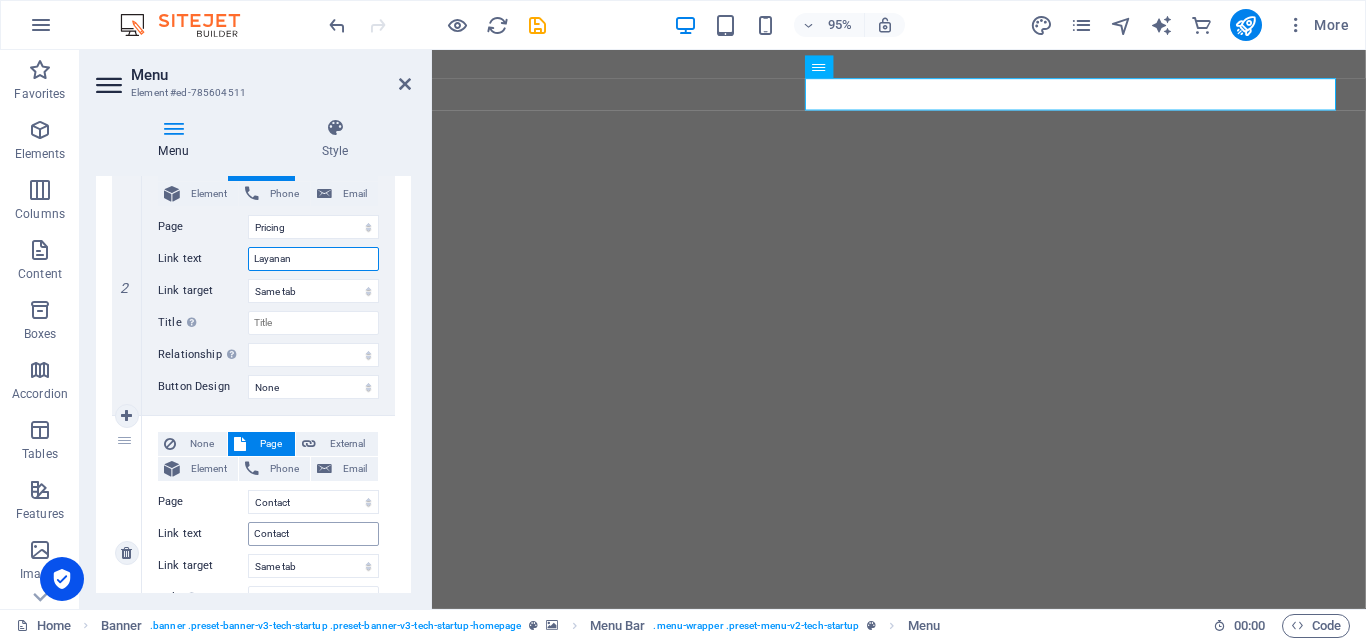 type on "Layanan" 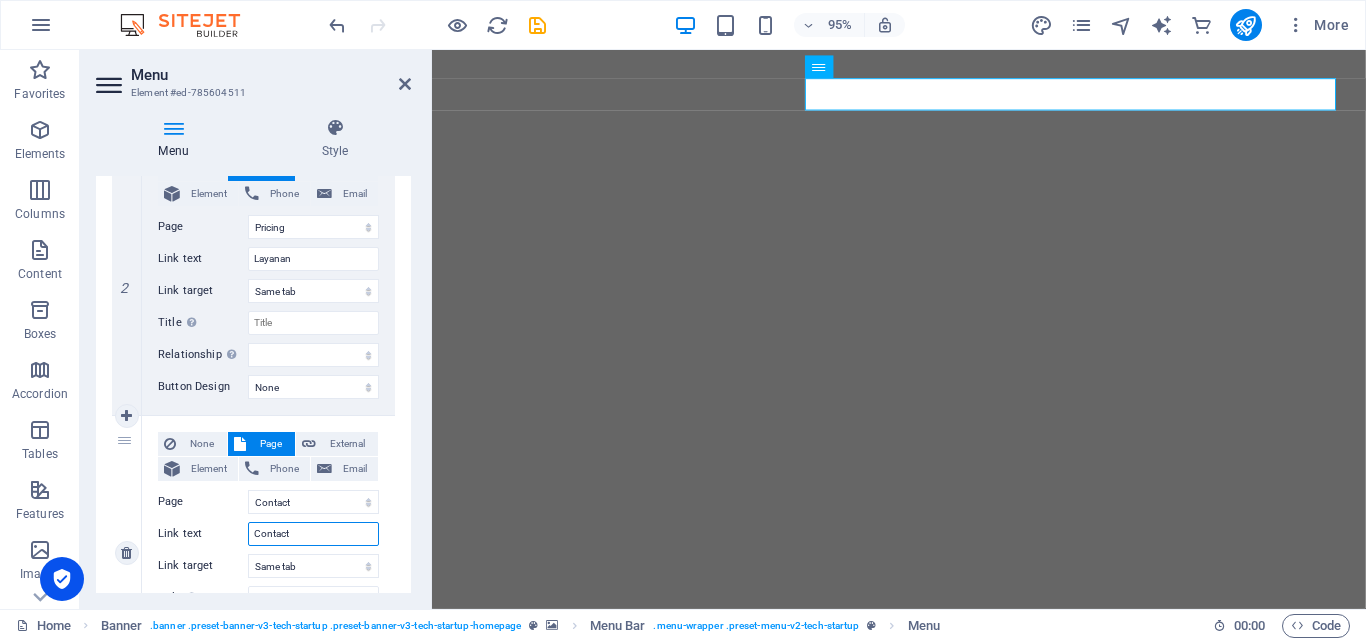 click on "Contact" at bounding box center [313, 534] 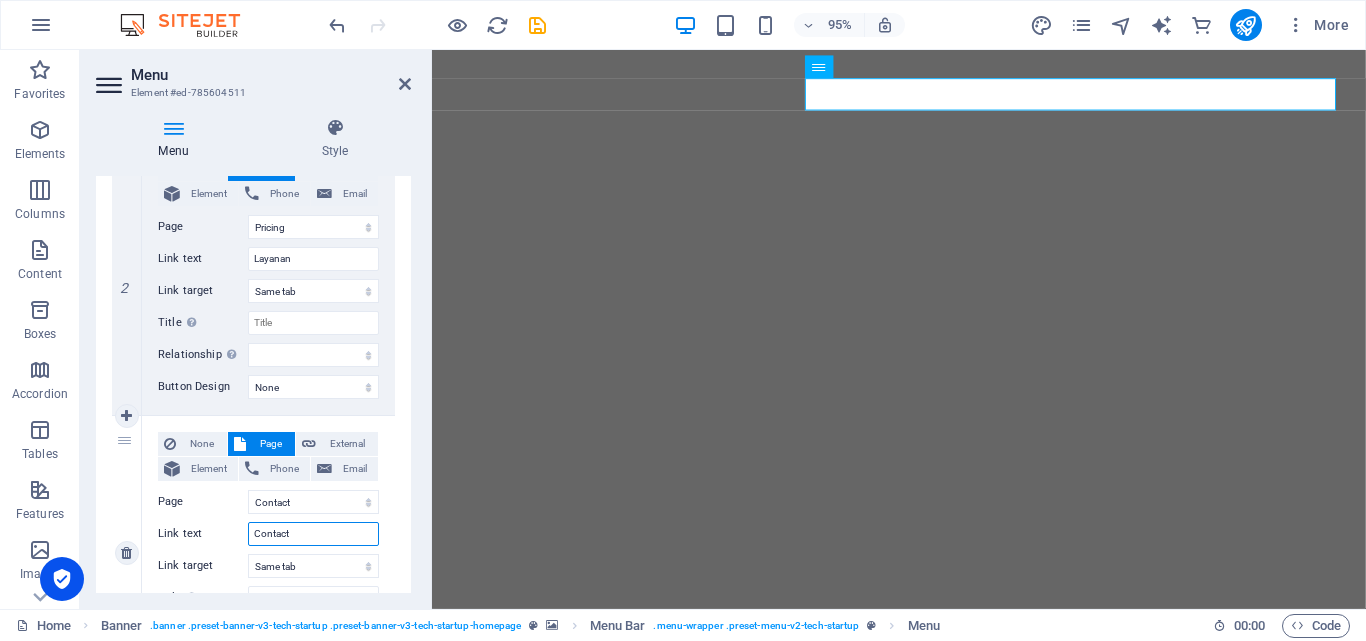 type 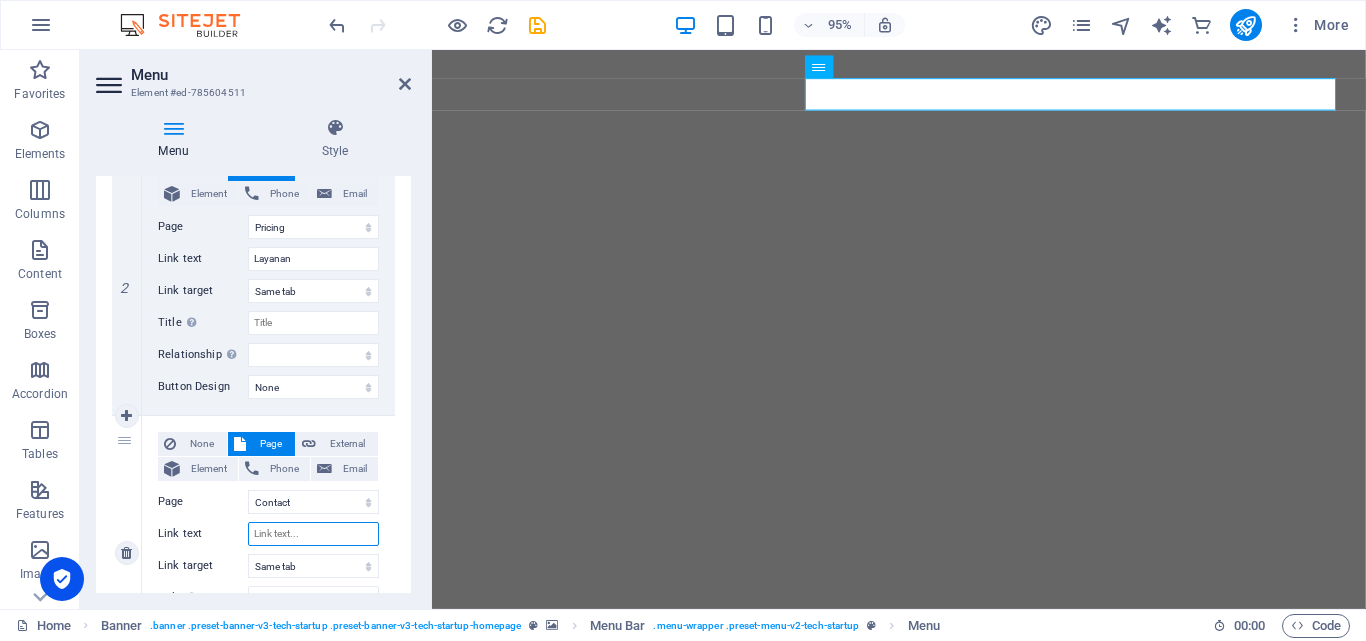 select 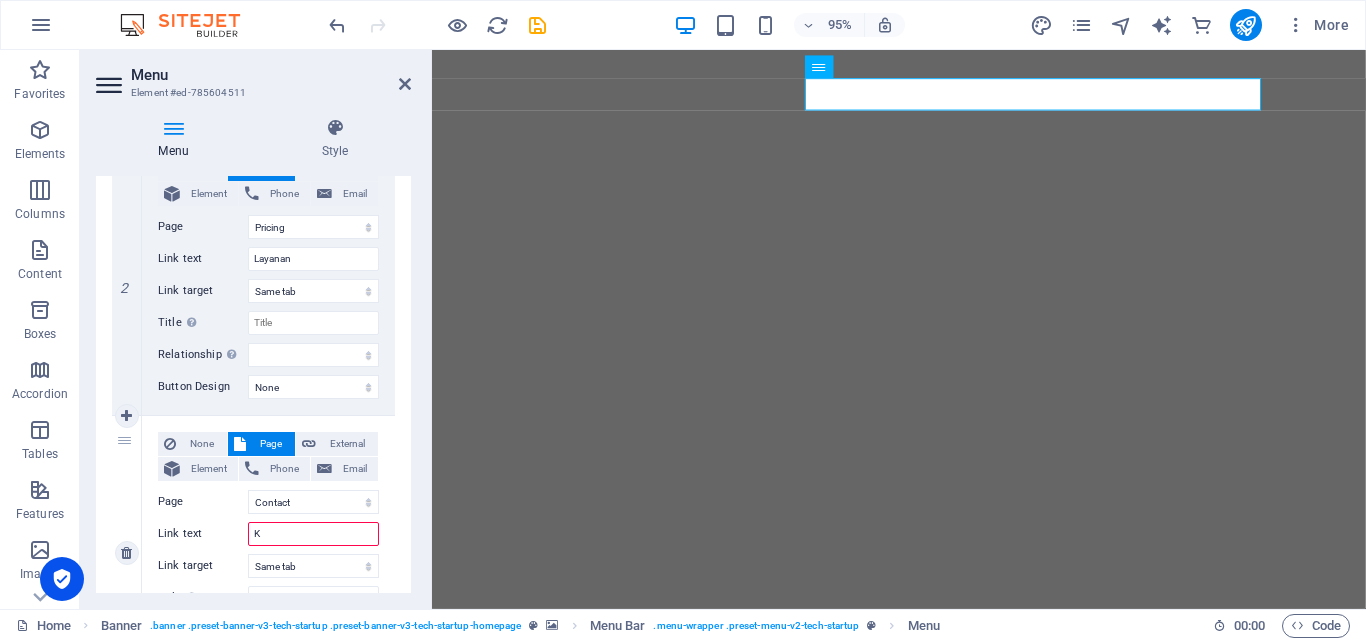 type on "Ko" 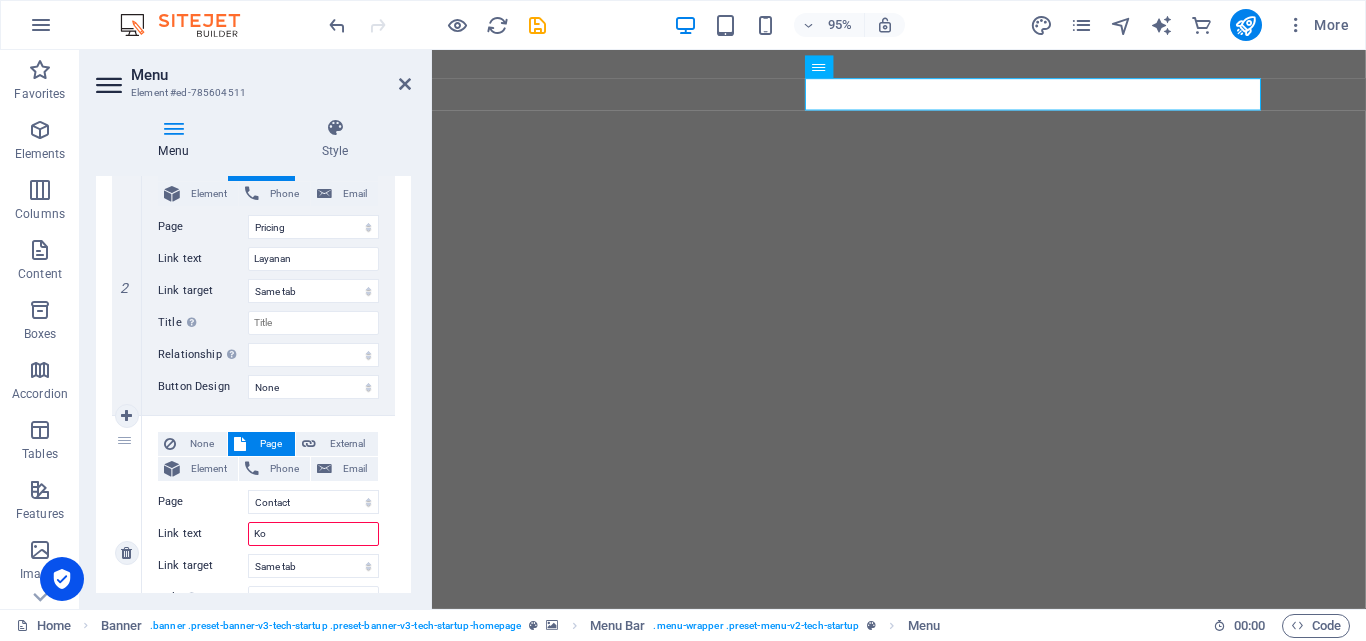 select 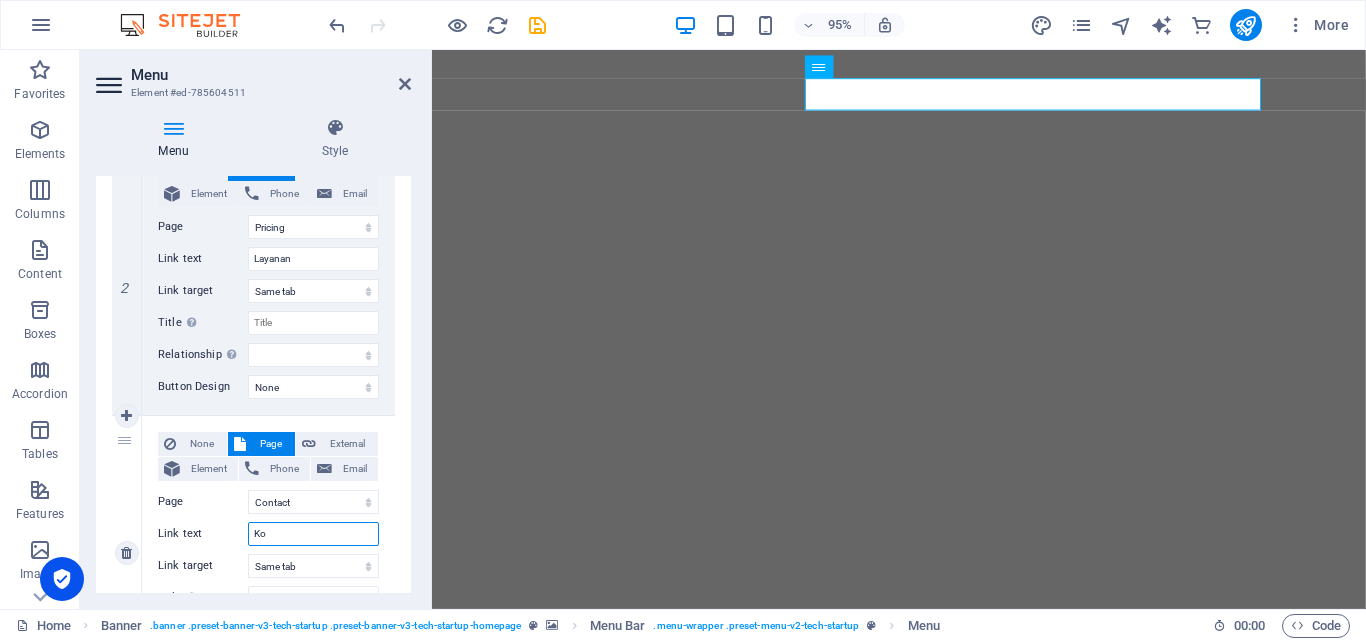type on "Kom" 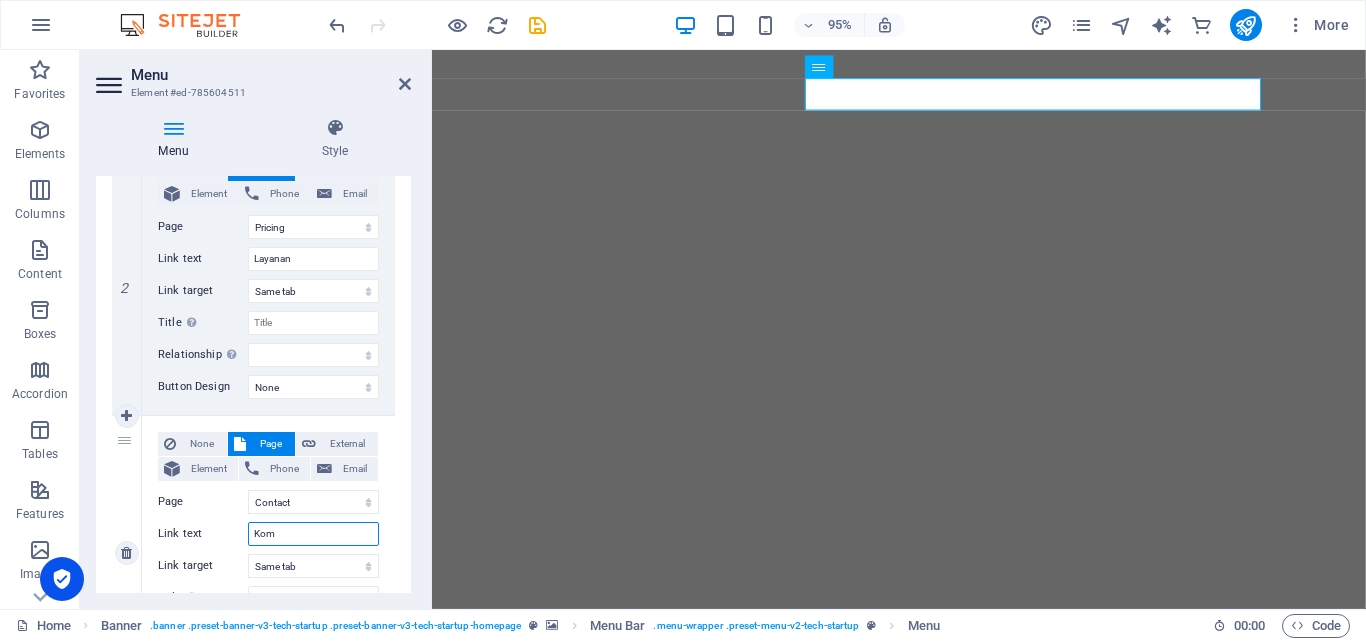 select 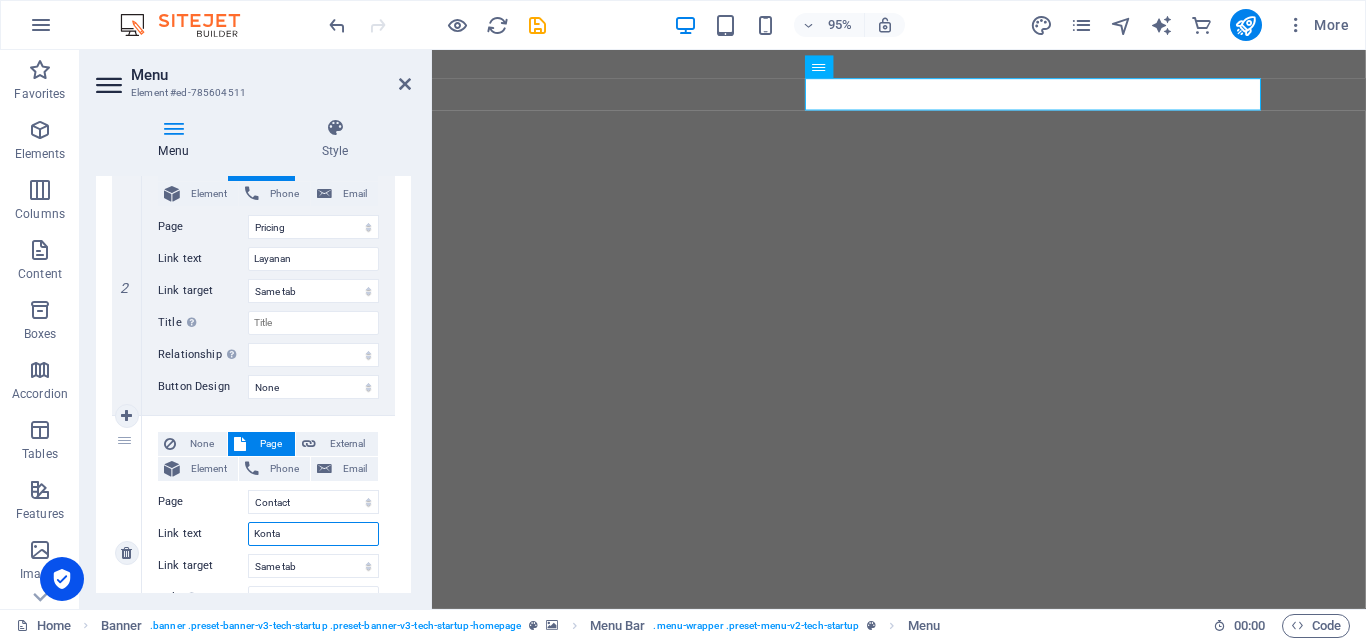 type on "Kontak" 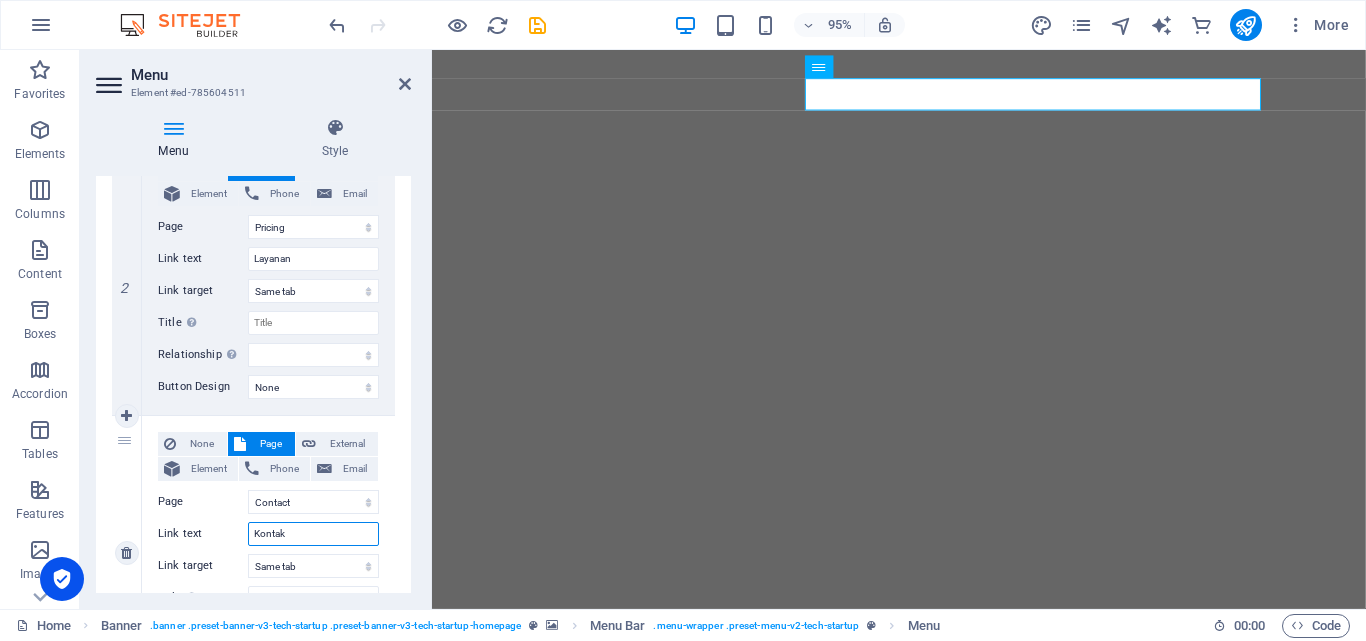 select 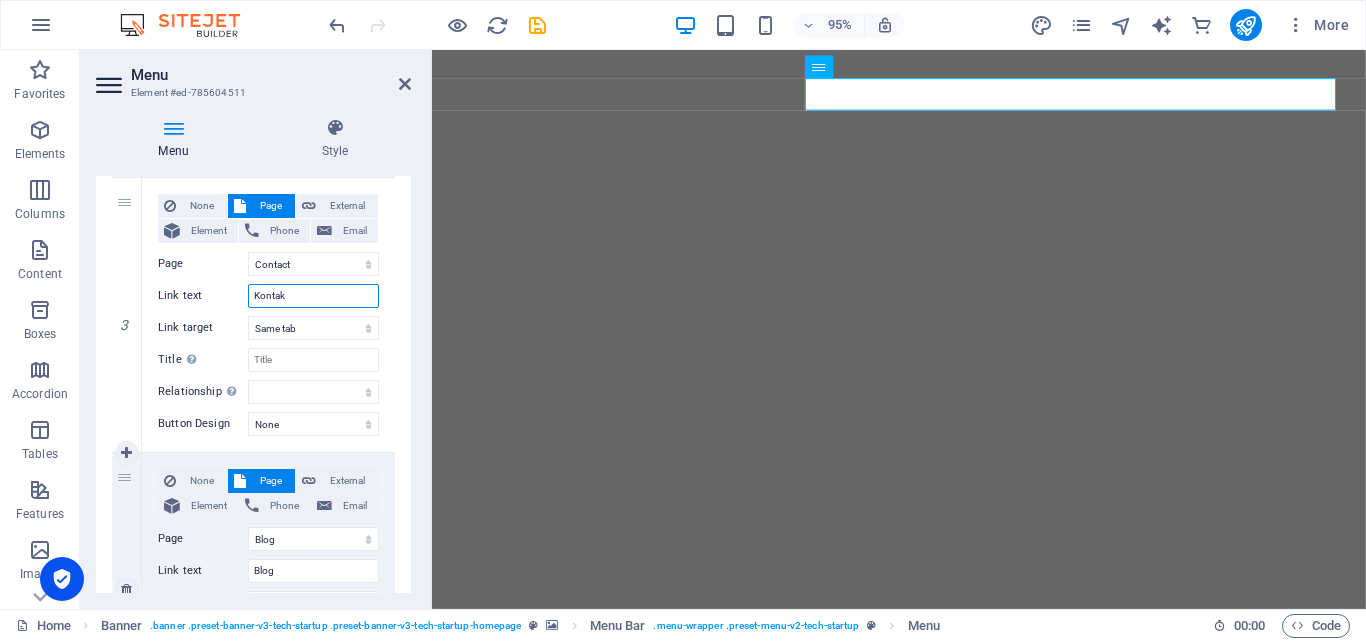 scroll, scrollTop: 800, scrollLeft: 0, axis: vertical 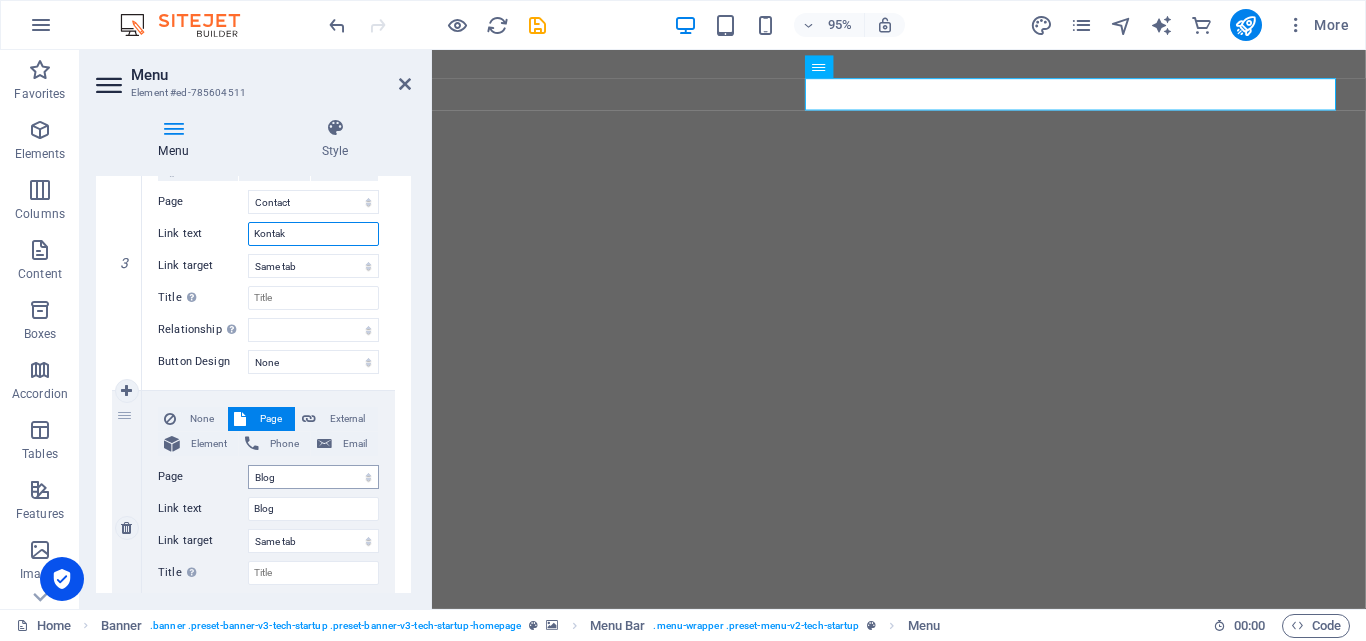 type on "Kontak" 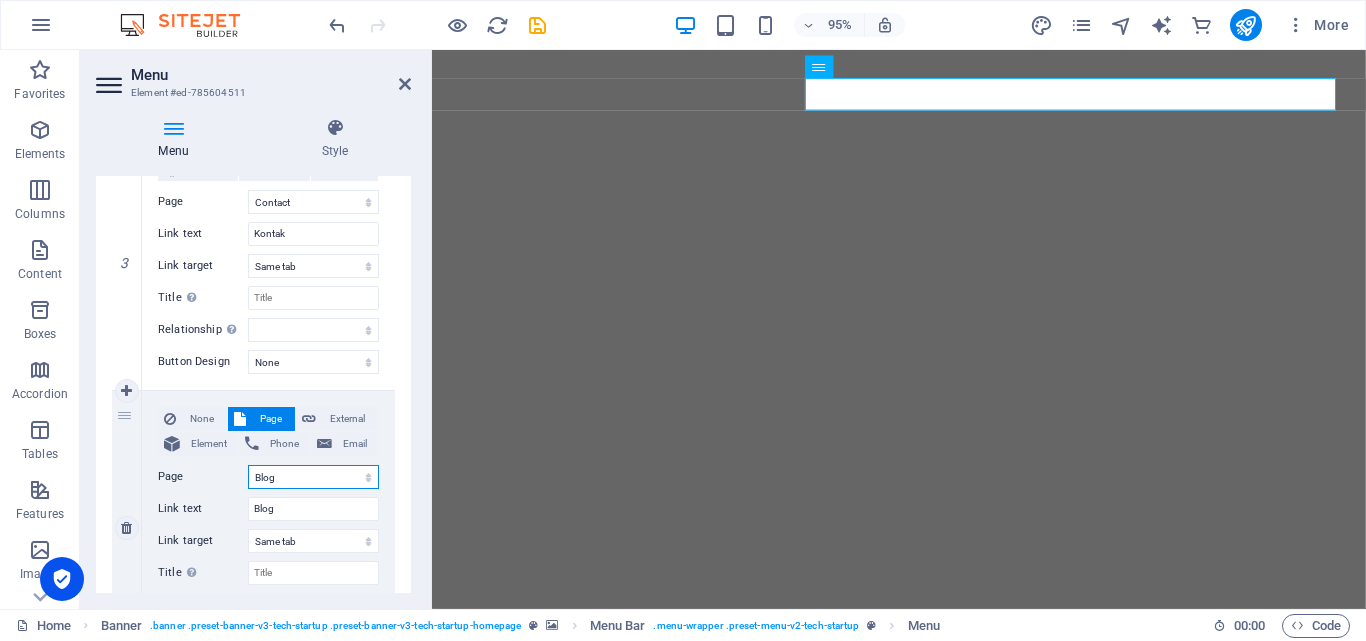 click on "Home About Pricing Contact Blog Legal Notice Privacy" at bounding box center [313, 477] 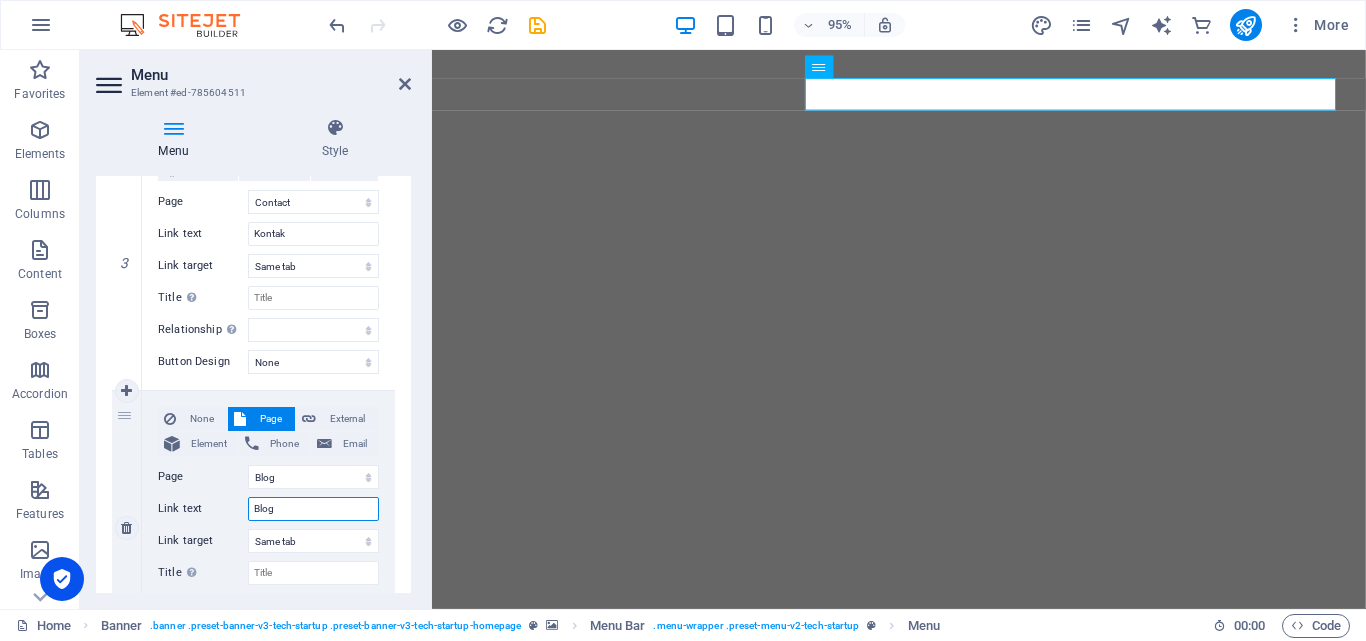 click on "Blog" at bounding box center [313, 509] 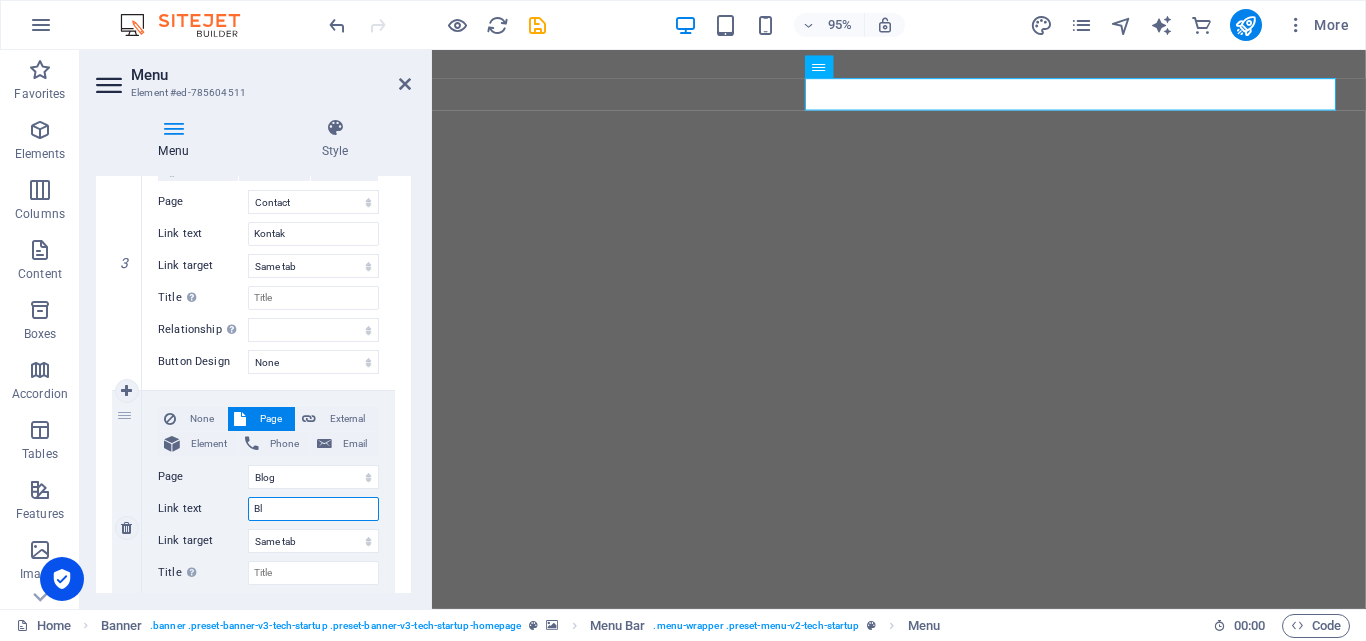 type on "B" 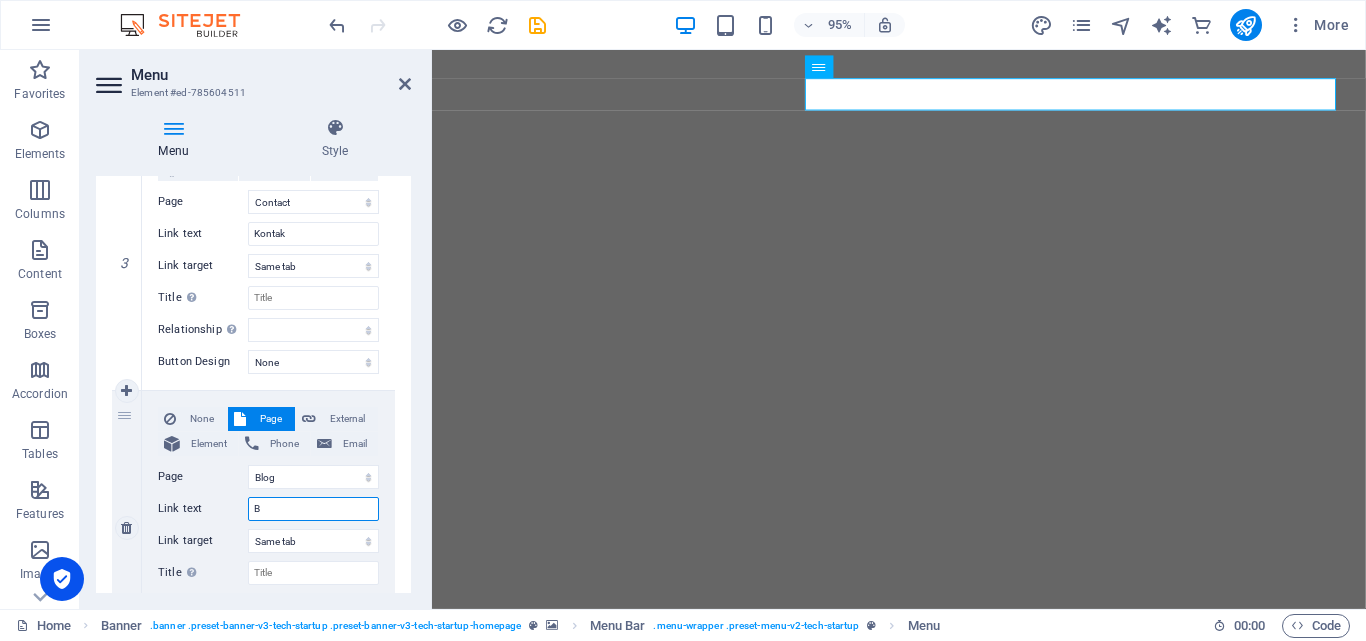 type 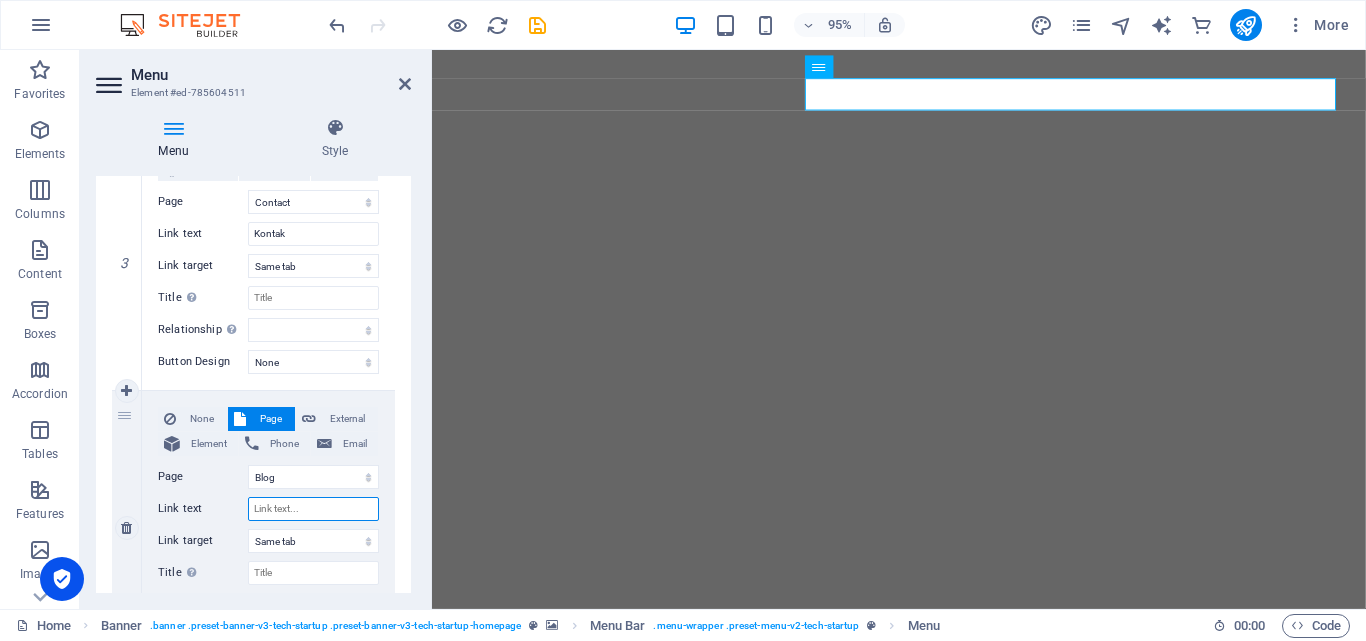 select 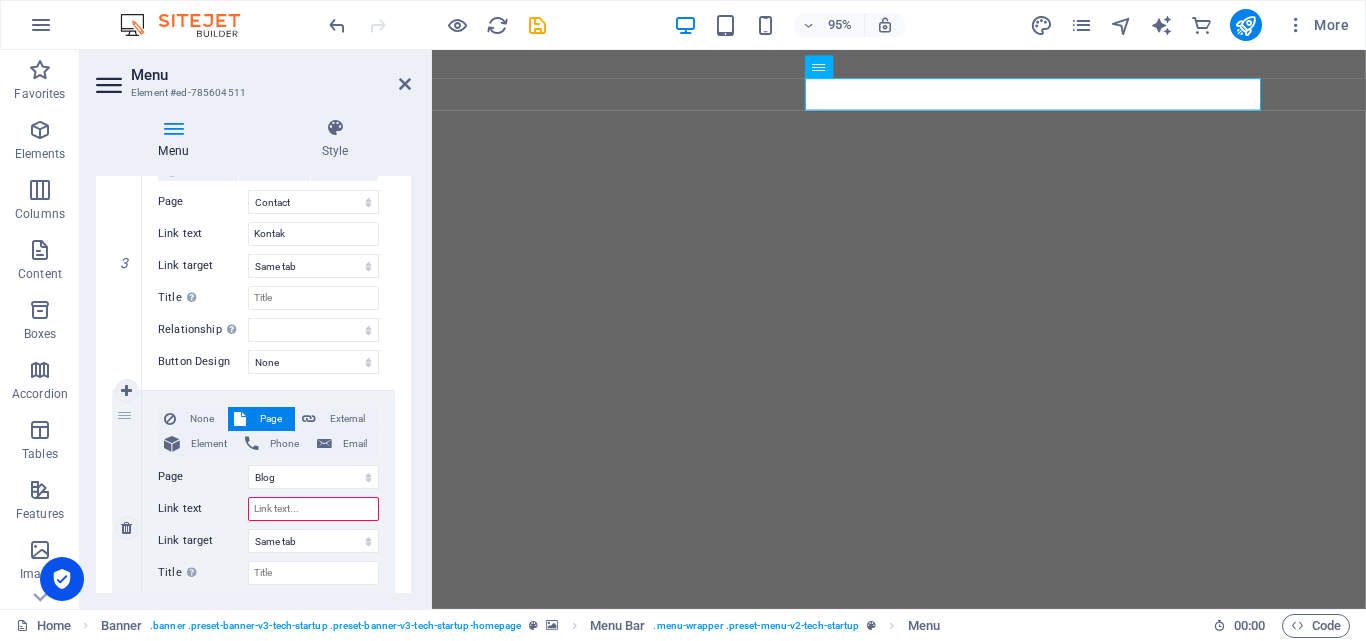 type on "B" 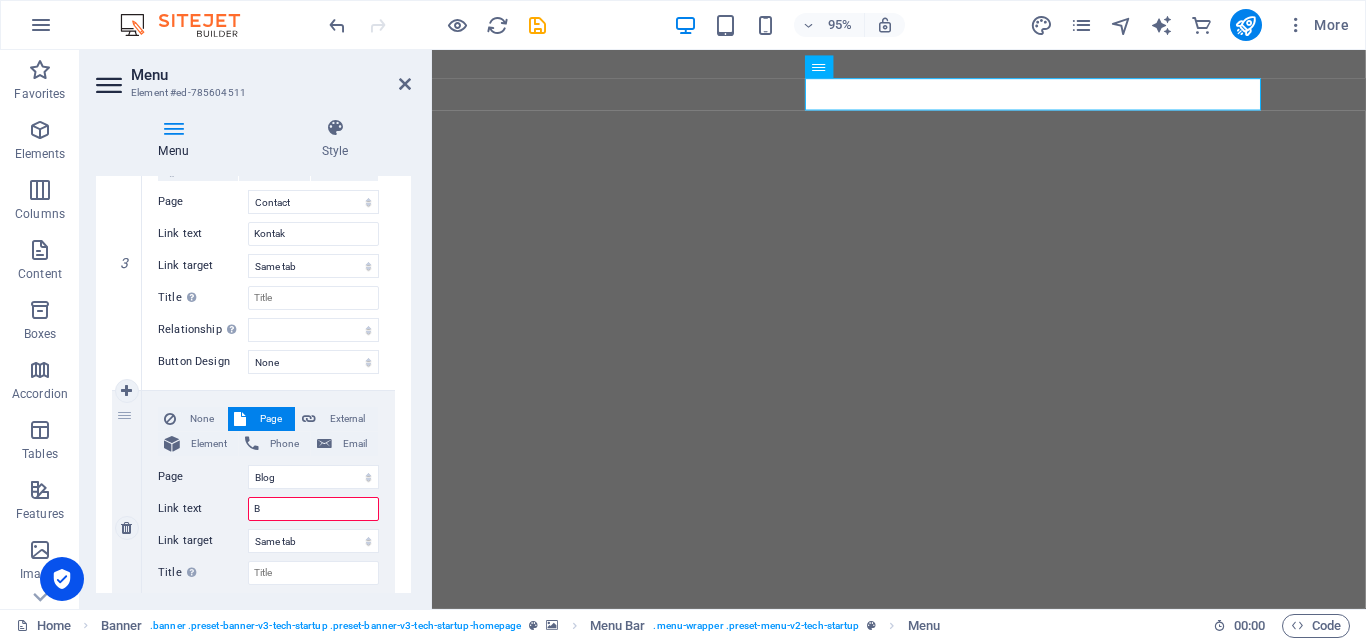 select 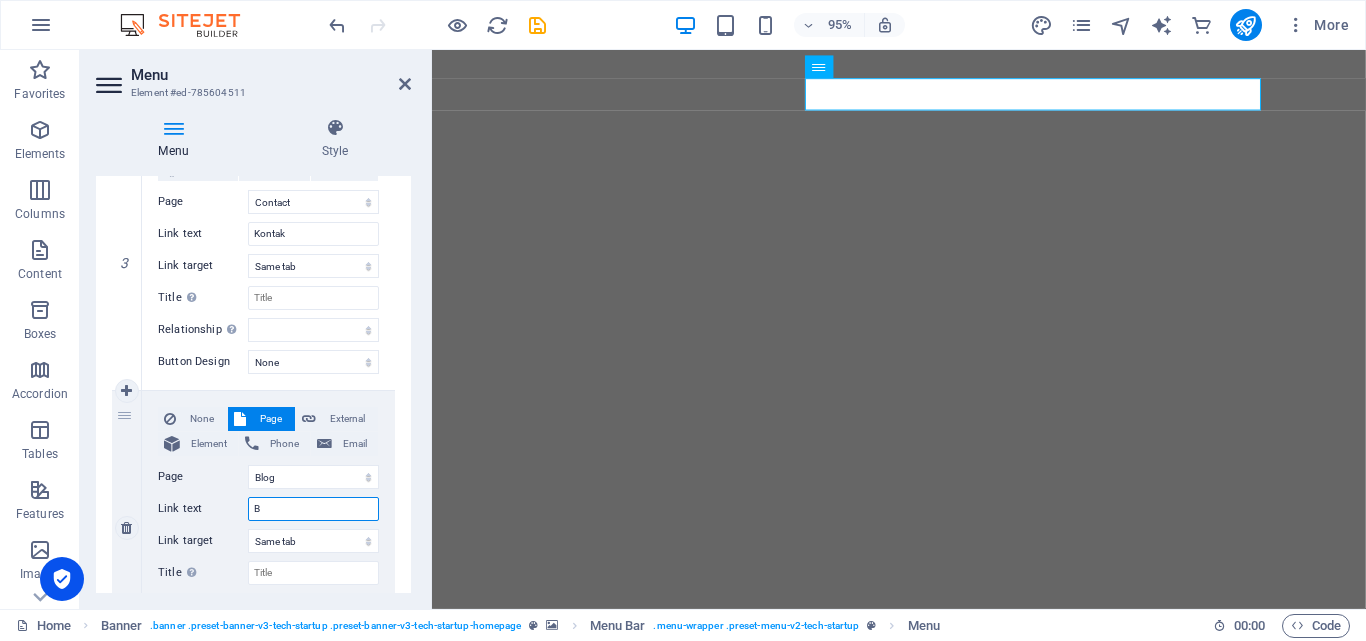 type 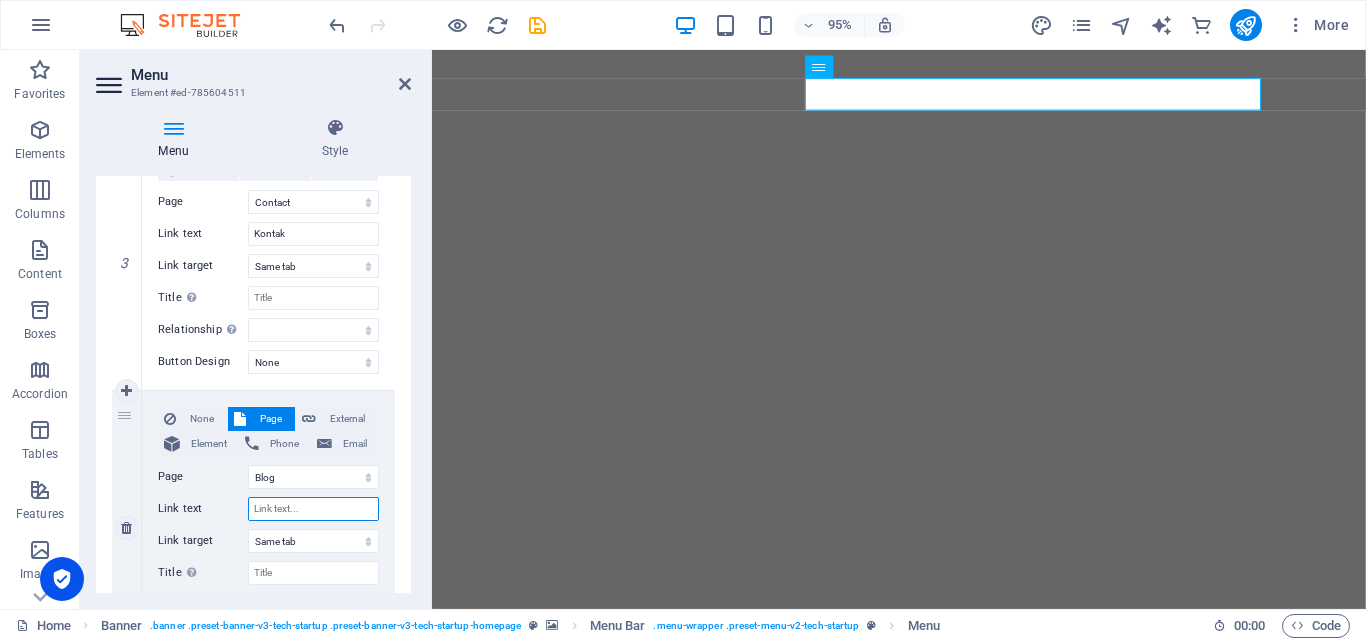 select 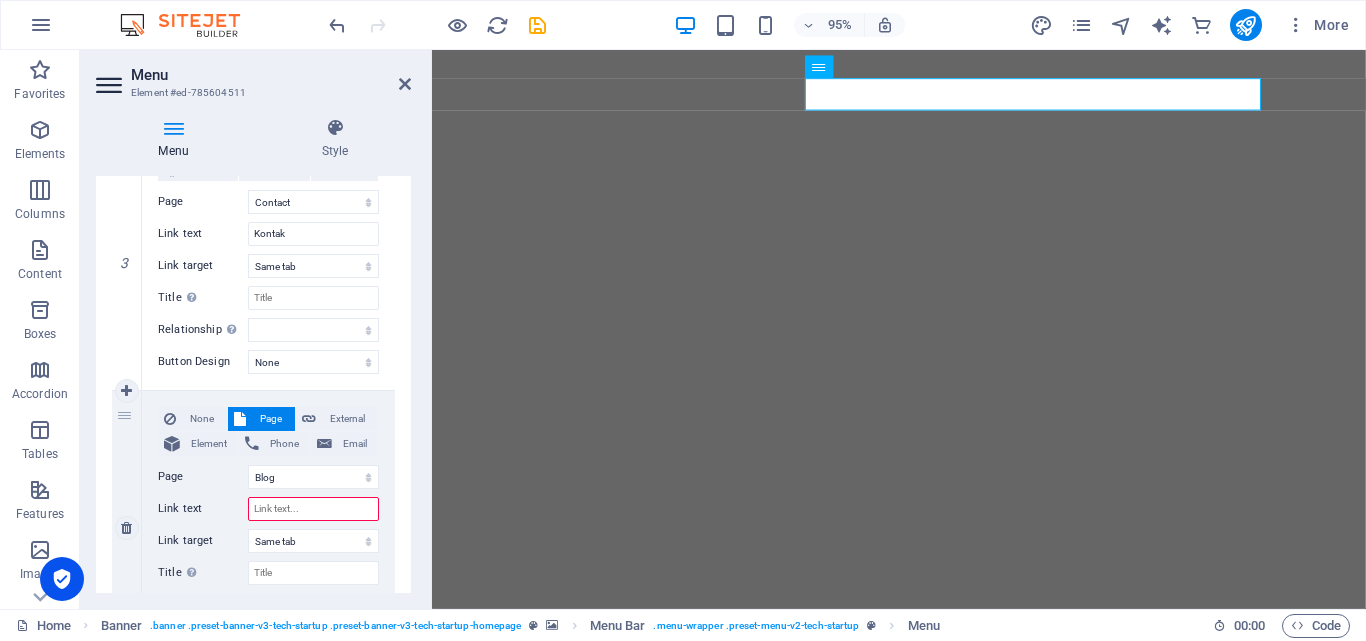 type on "I" 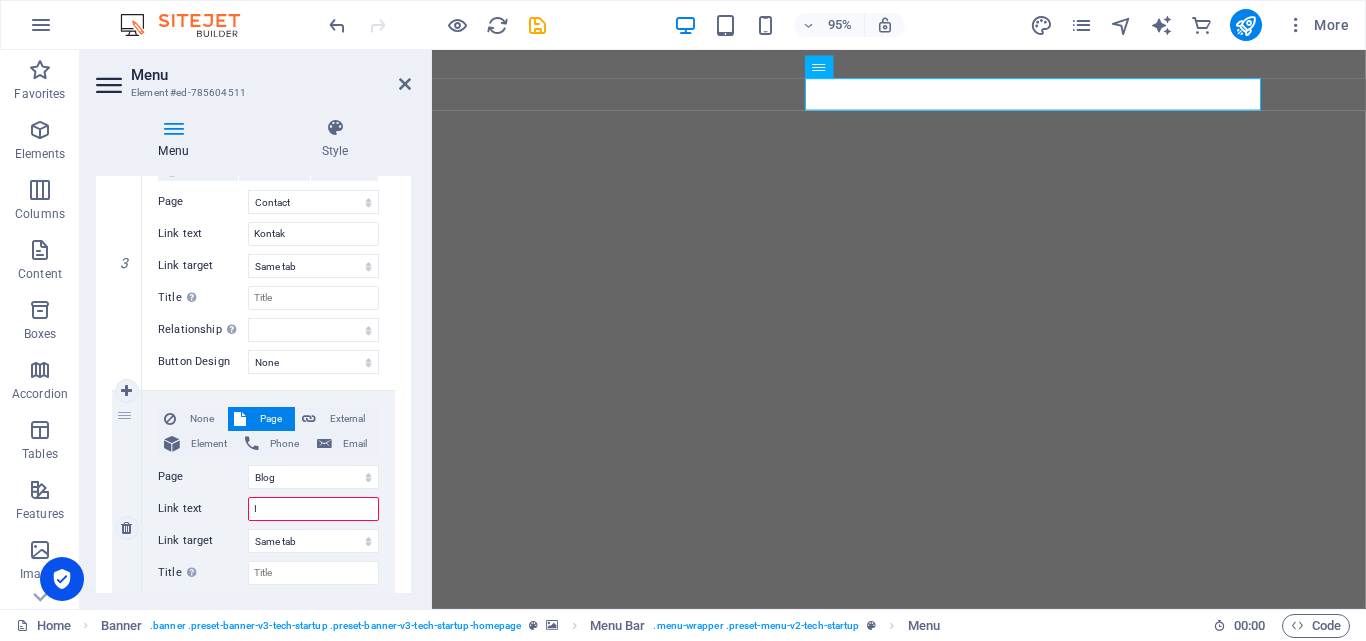 select 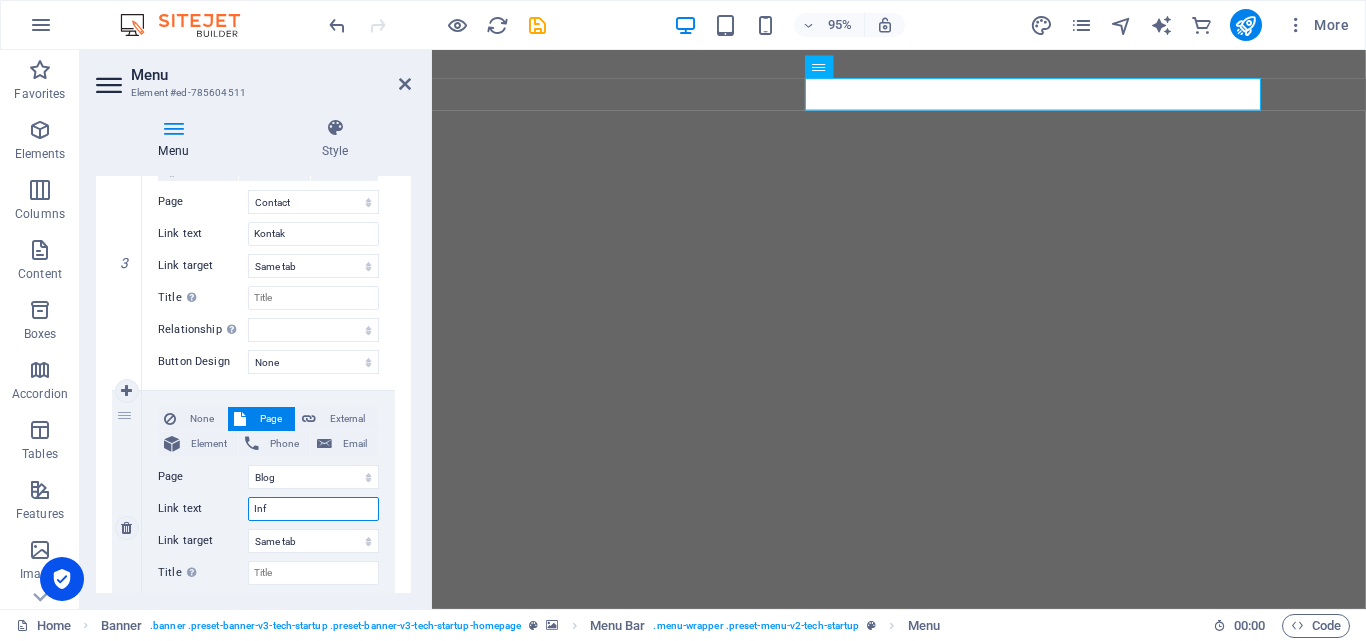 type on "Info" 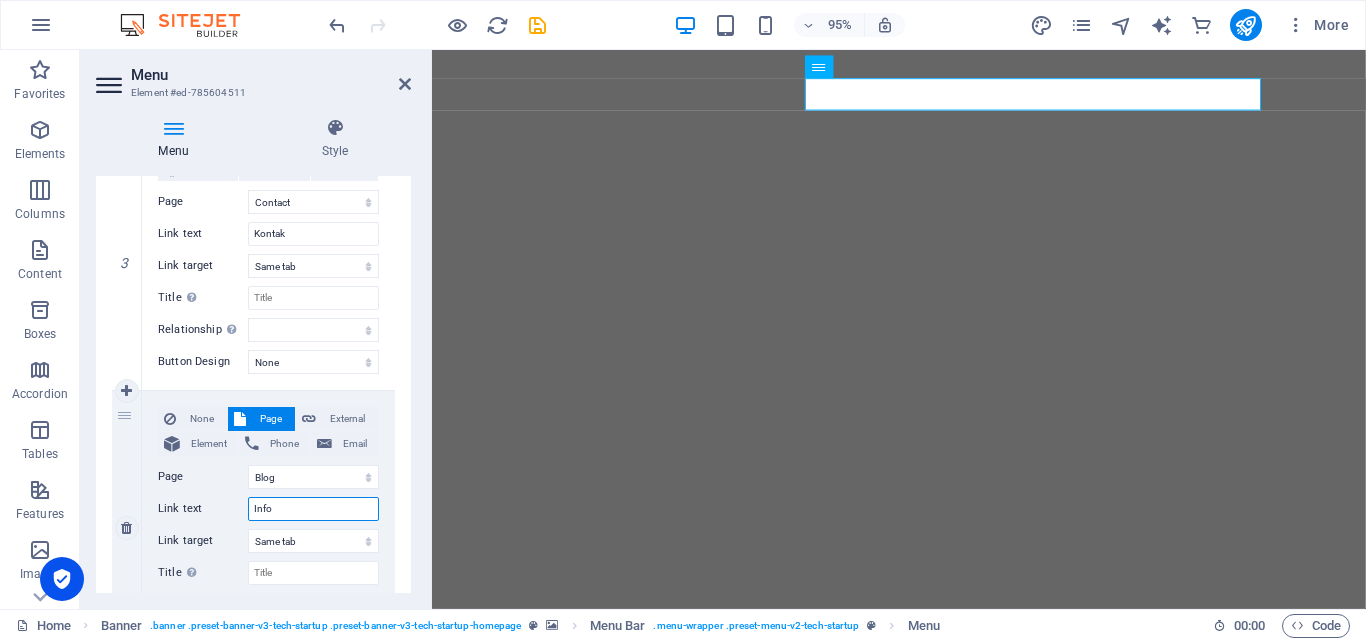 select 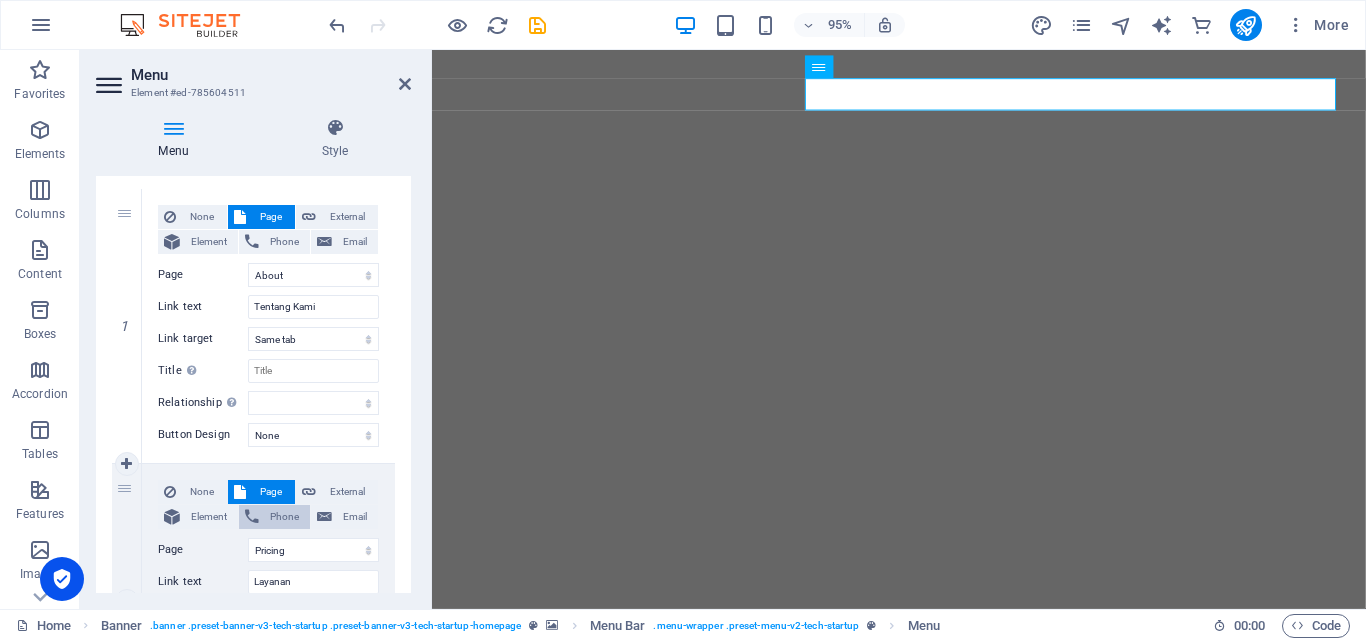scroll, scrollTop: 0, scrollLeft: 0, axis: both 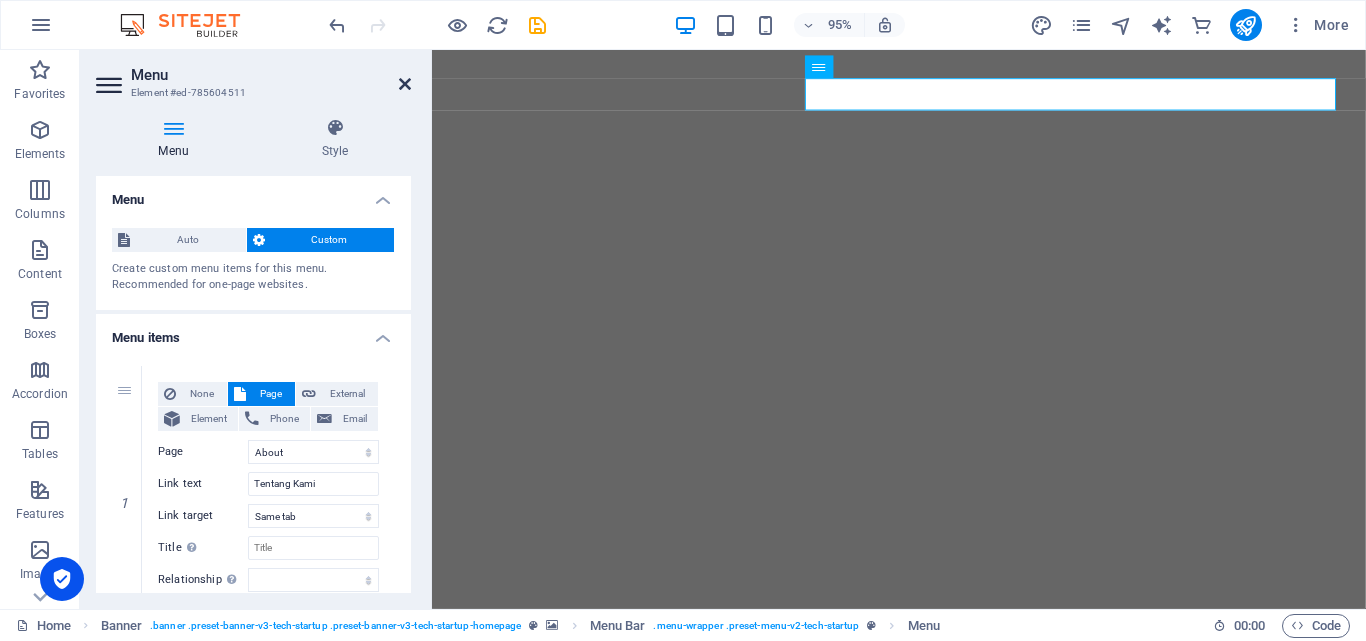 type on "Info" 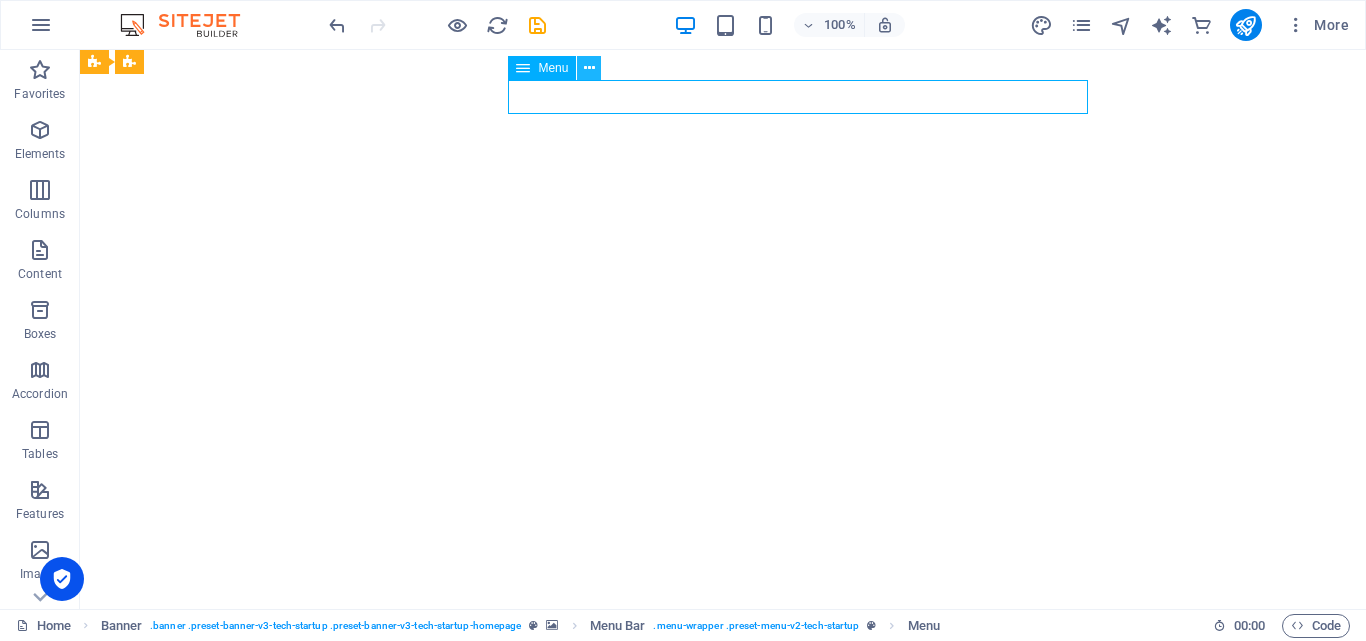 drag, startPoint x: 557, startPoint y: 64, endPoint x: 579, endPoint y: 64, distance: 22 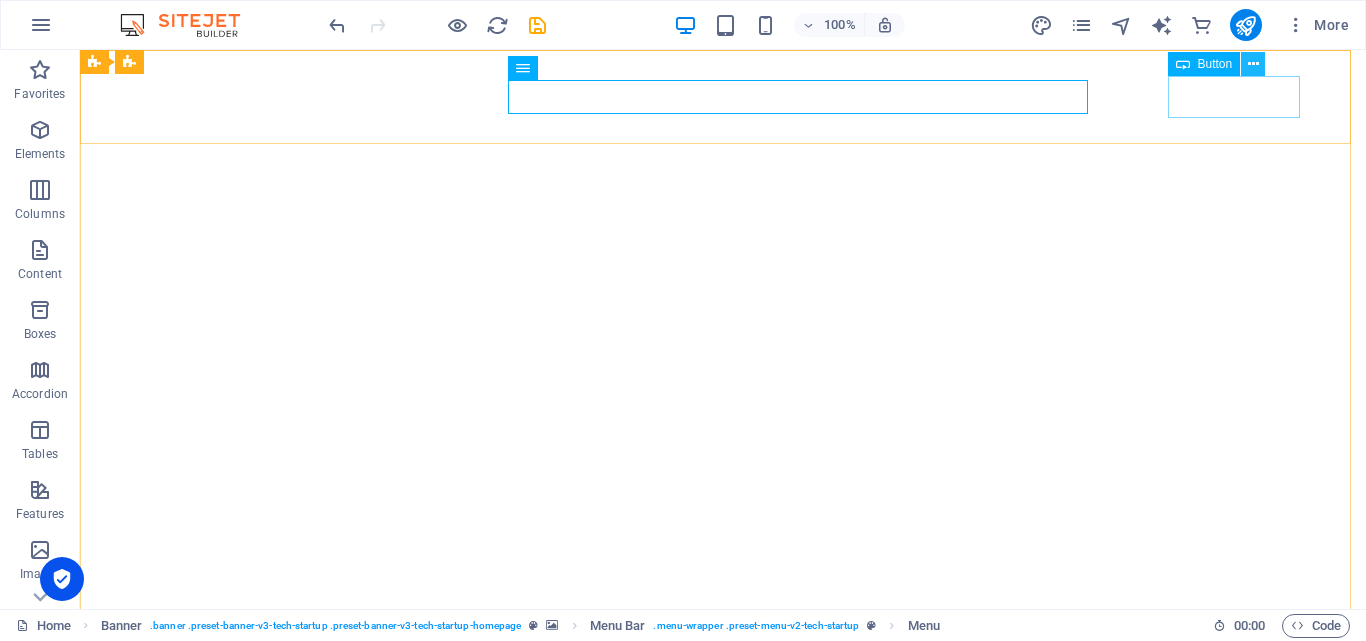 click at bounding box center [1253, 64] 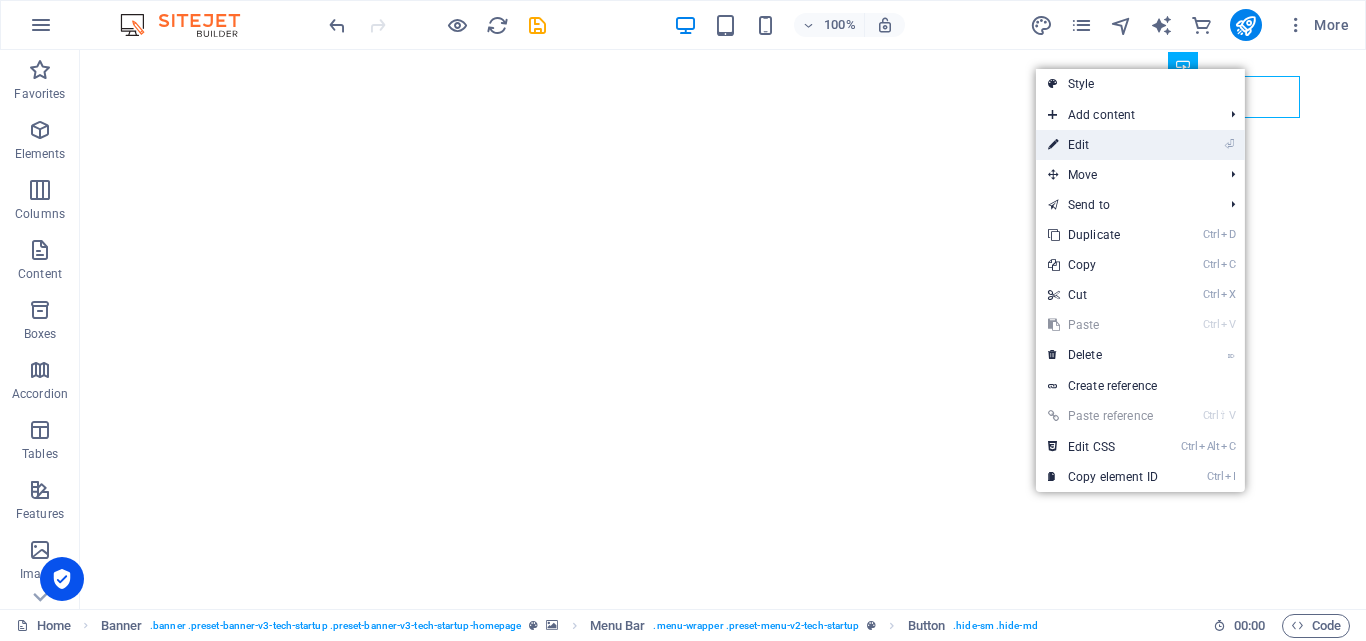 click on "⏎  Edit" at bounding box center [1103, 145] 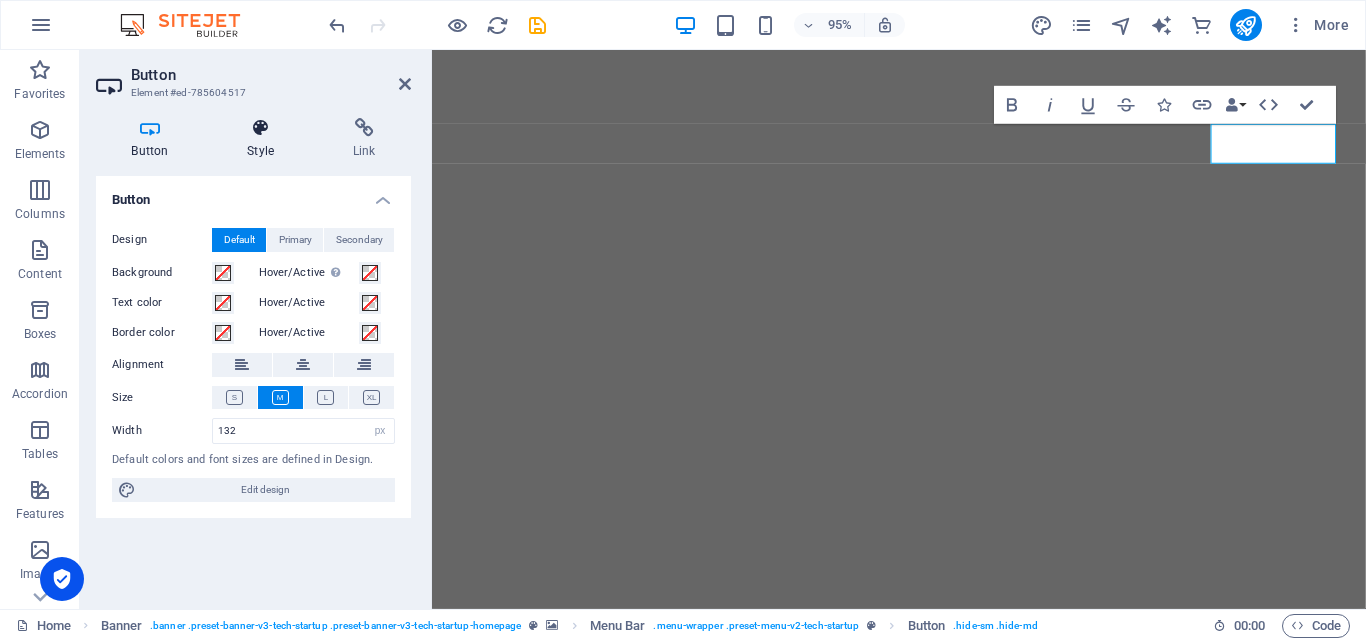 click on "Style" at bounding box center [265, 139] 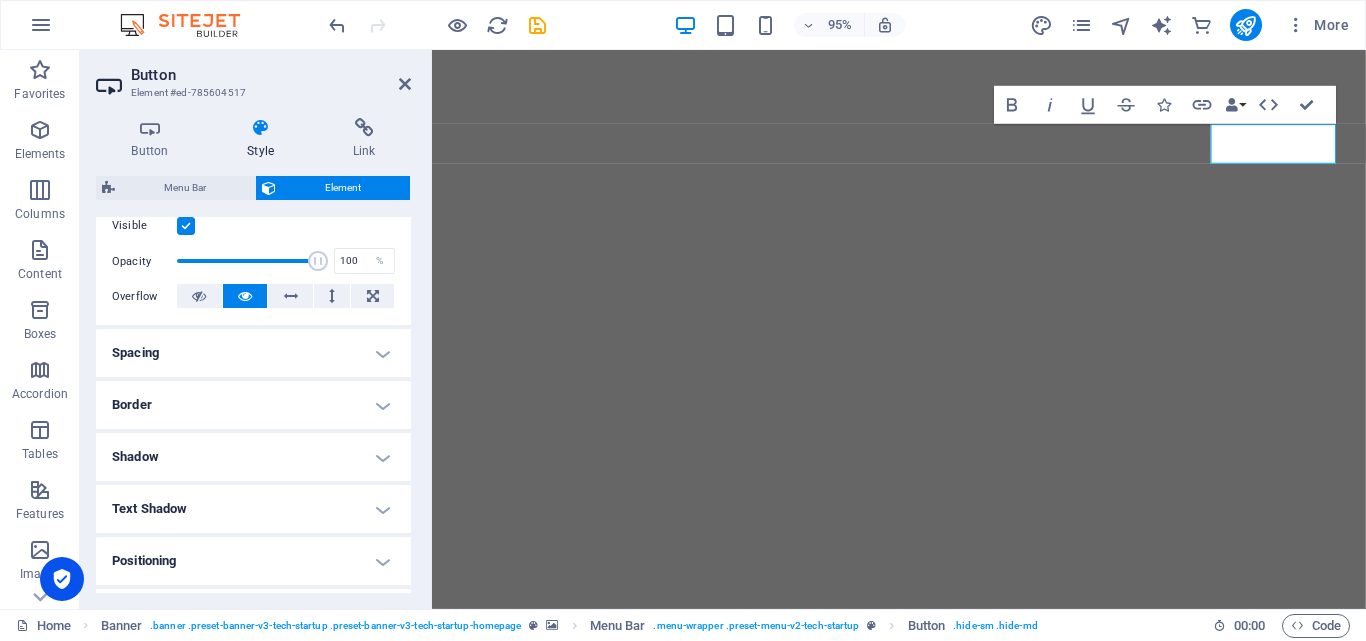 scroll, scrollTop: 0, scrollLeft: 0, axis: both 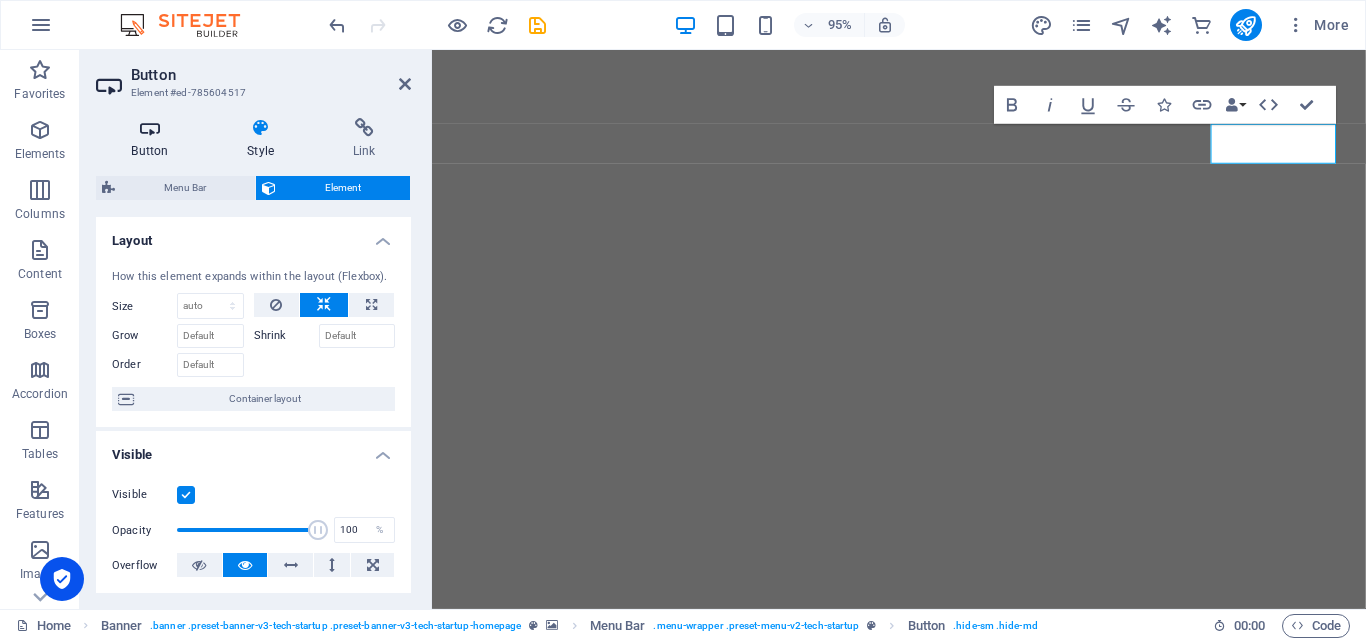click at bounding box center [150, 128] 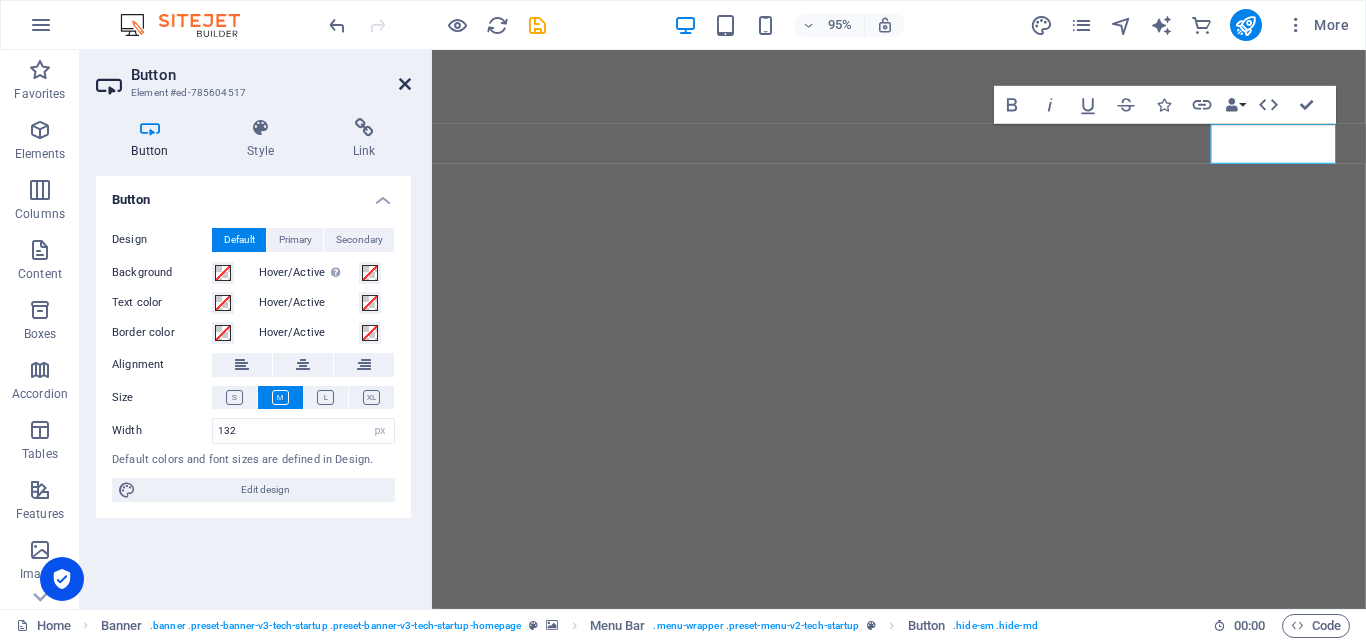 click at bounding box center (405, 84) 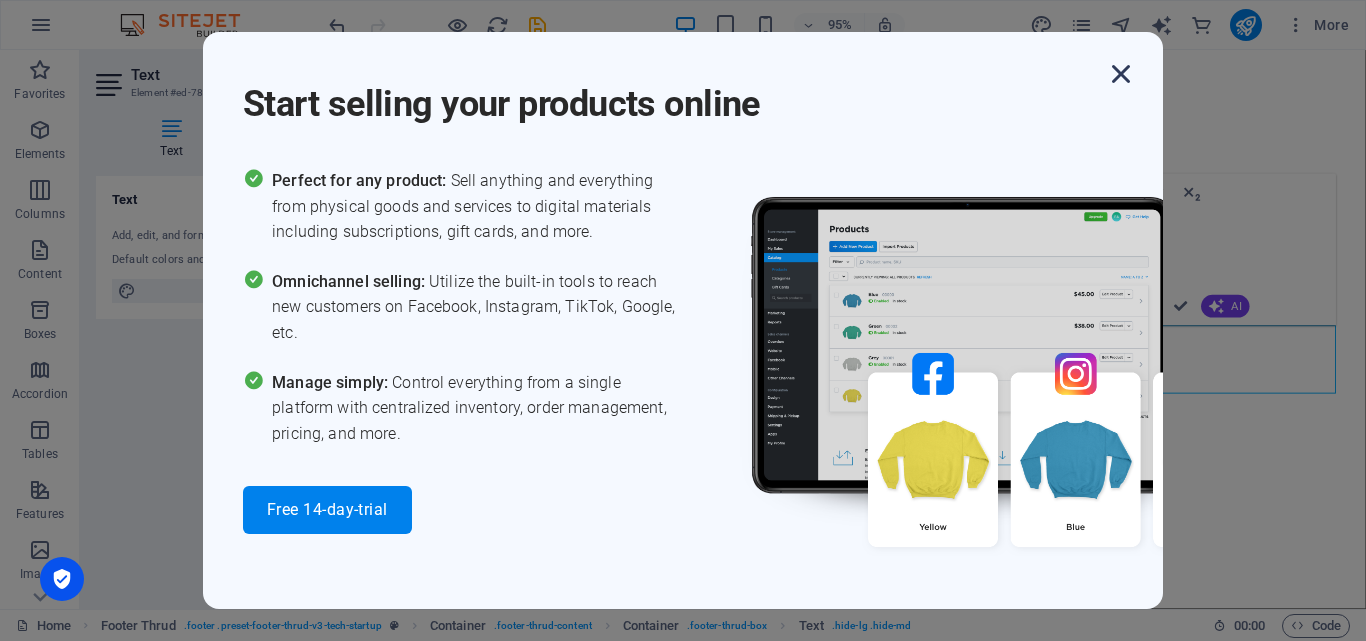 click at bounding box center (1121, 74) 